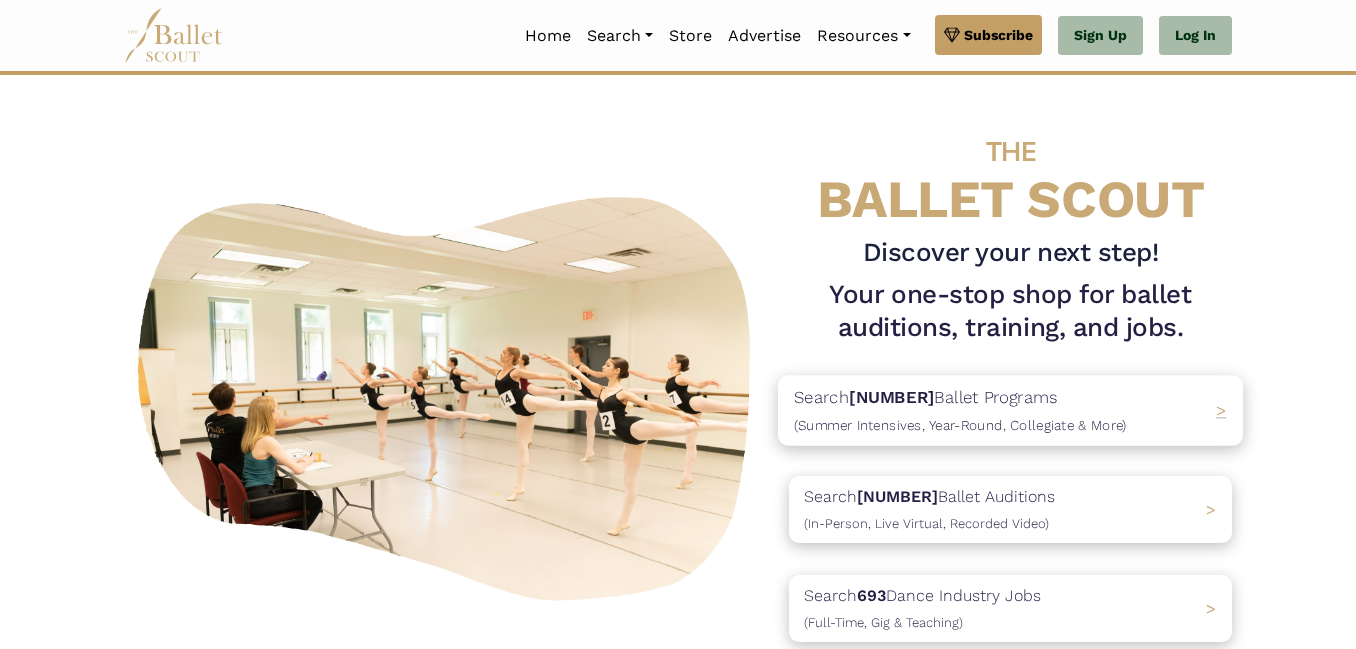scroll, scrollTop: 0, scrollLeft: 0, axis: both 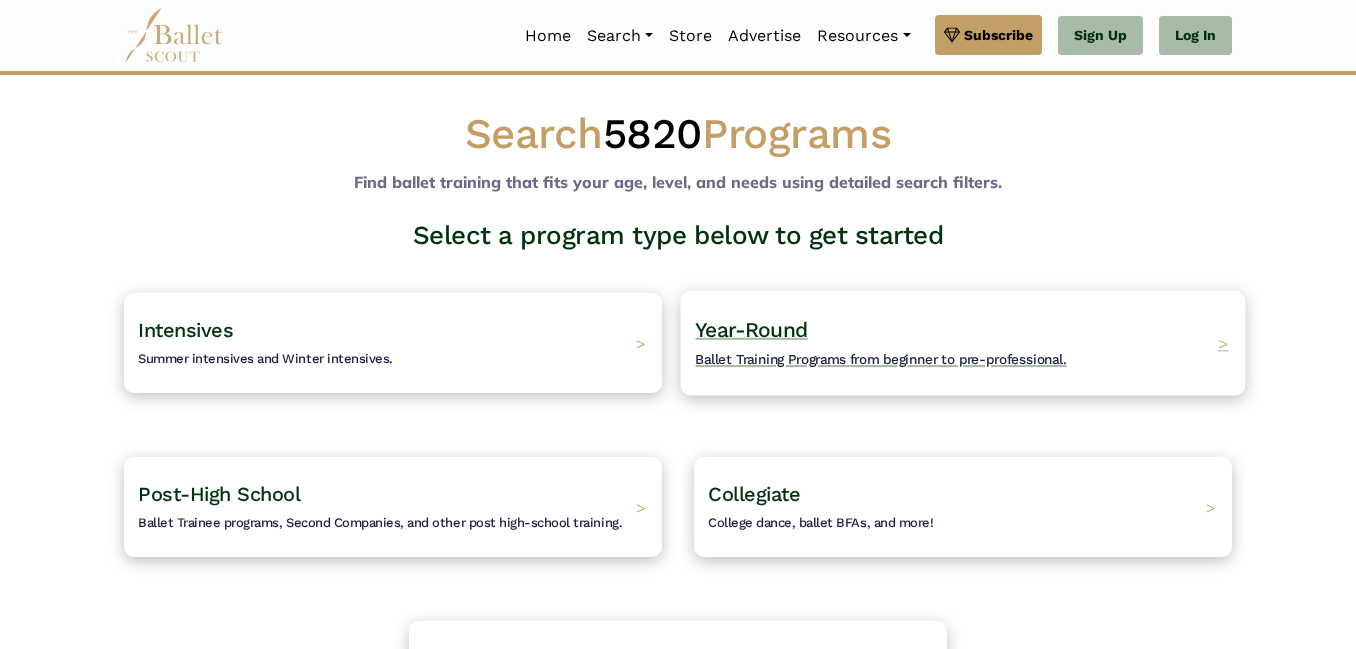 click on "Year-Round Ballet Training
Programs from beginner to pre-professional." at bounding box center (880, 343) 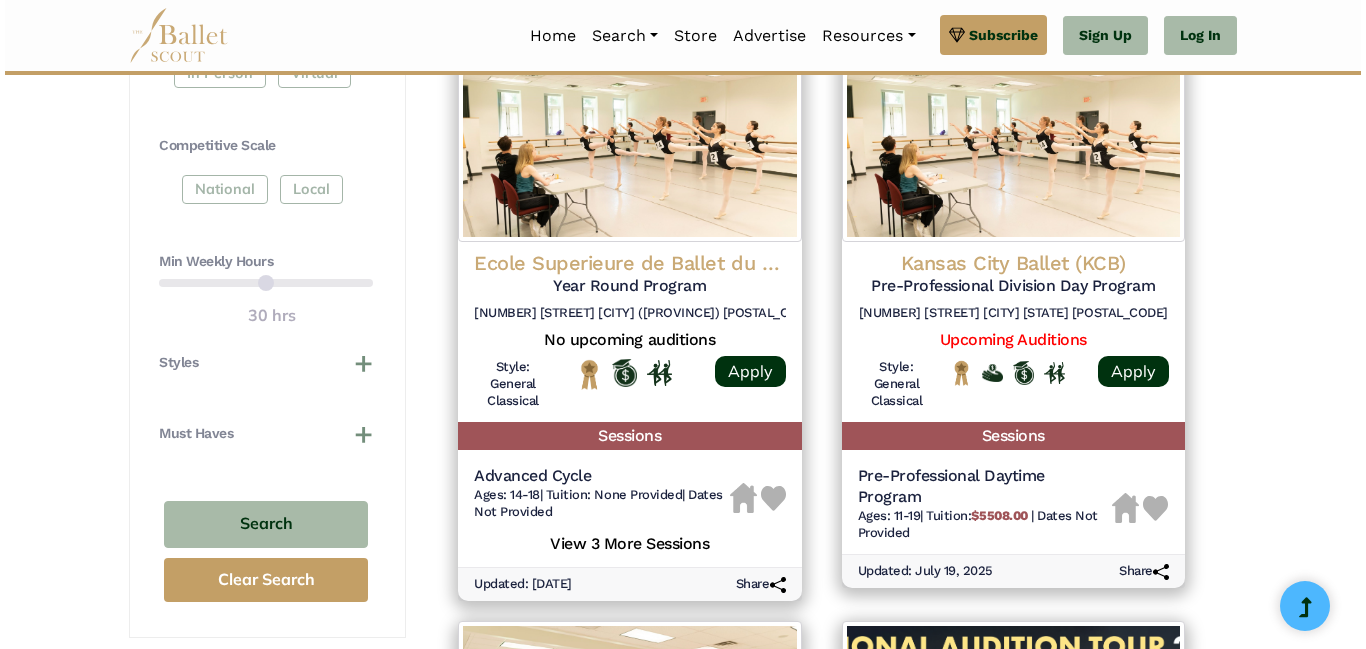 scroll, scrollTop: 979, scrollLeft: 0, axis: vertical 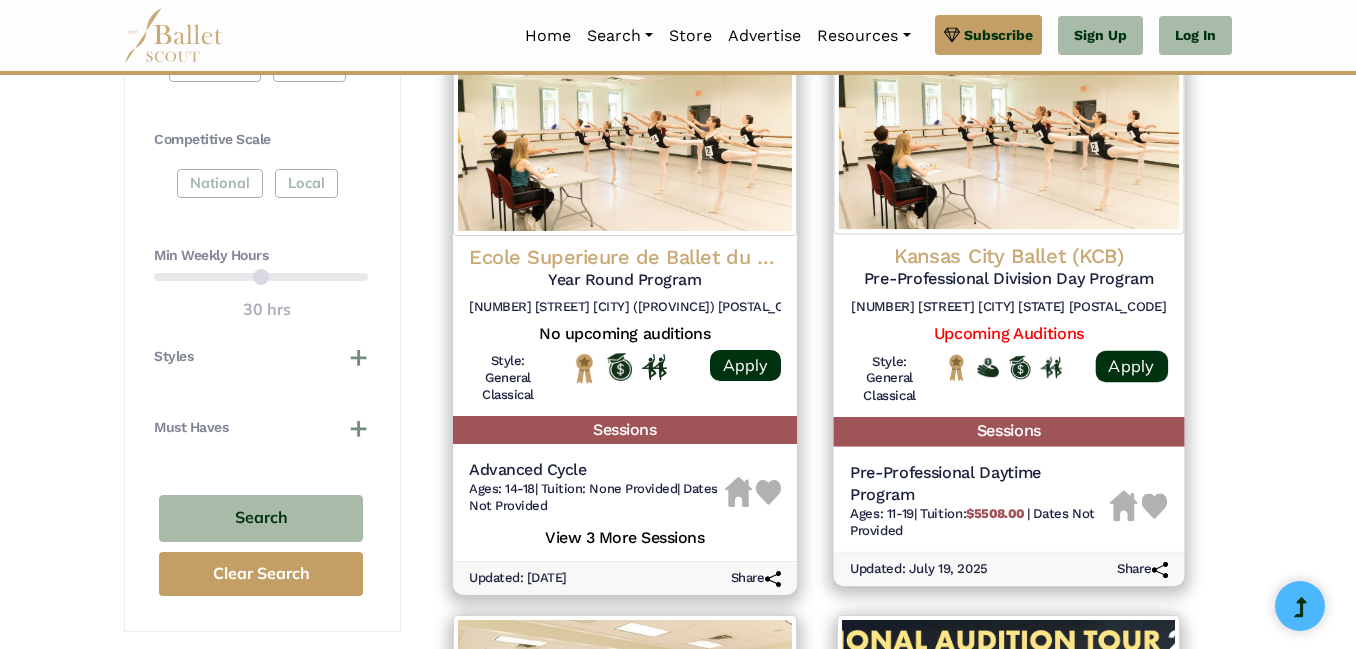 click on "Kansas City Ballet (KCB)" at bounding box center [1009, -304] 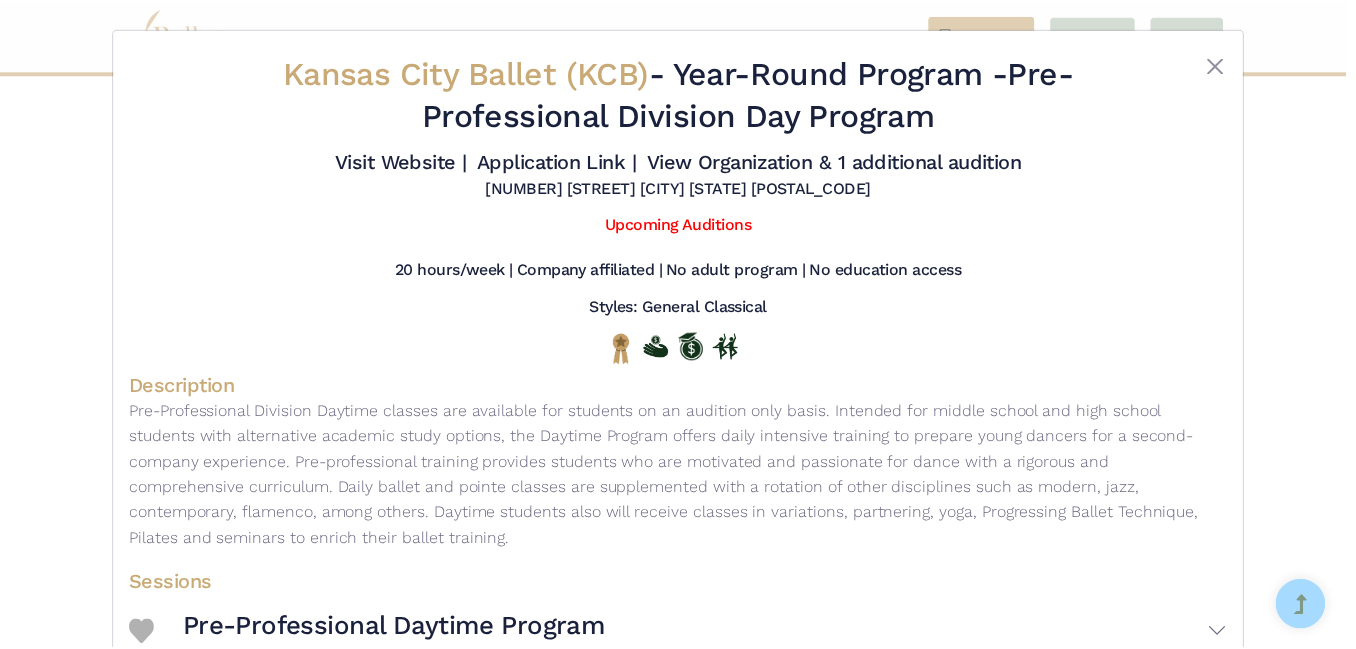 scroll, scrollTop: 2, scrollLeft: 0, axis: vertical 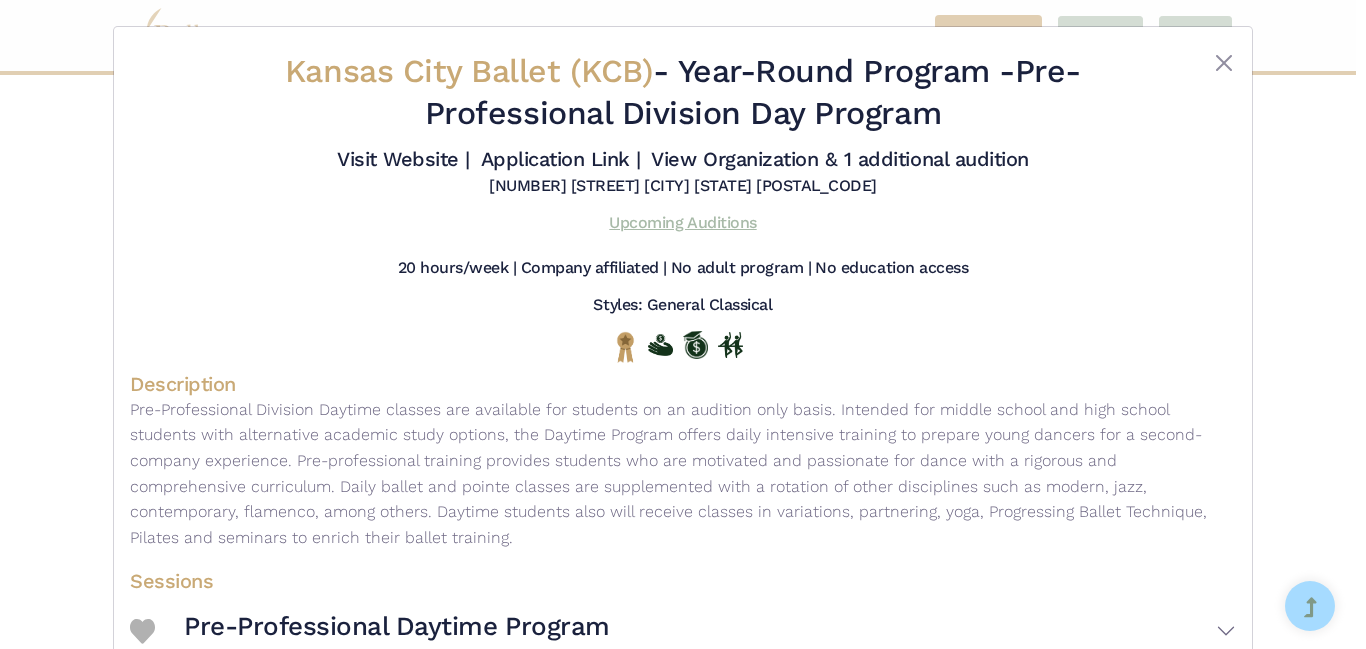 click on "Upcoming Auditions" at bounding box center (682, 222) 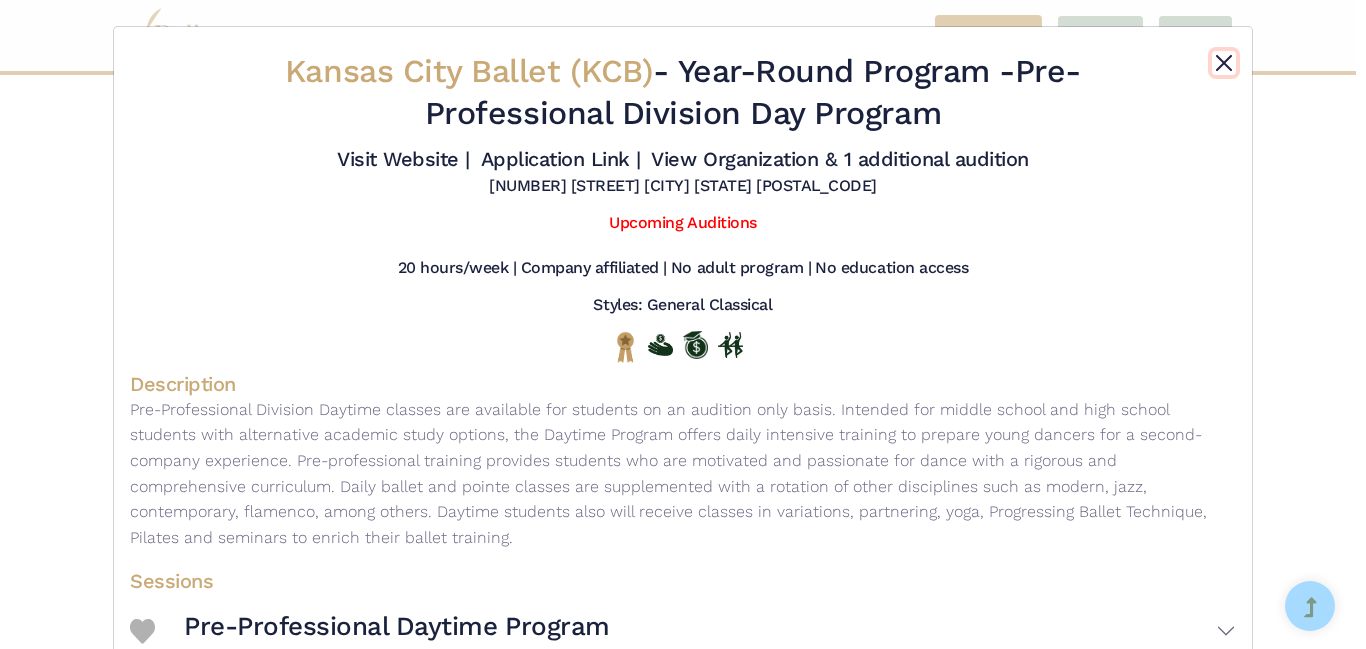 click at bounding box center (1224, 63) 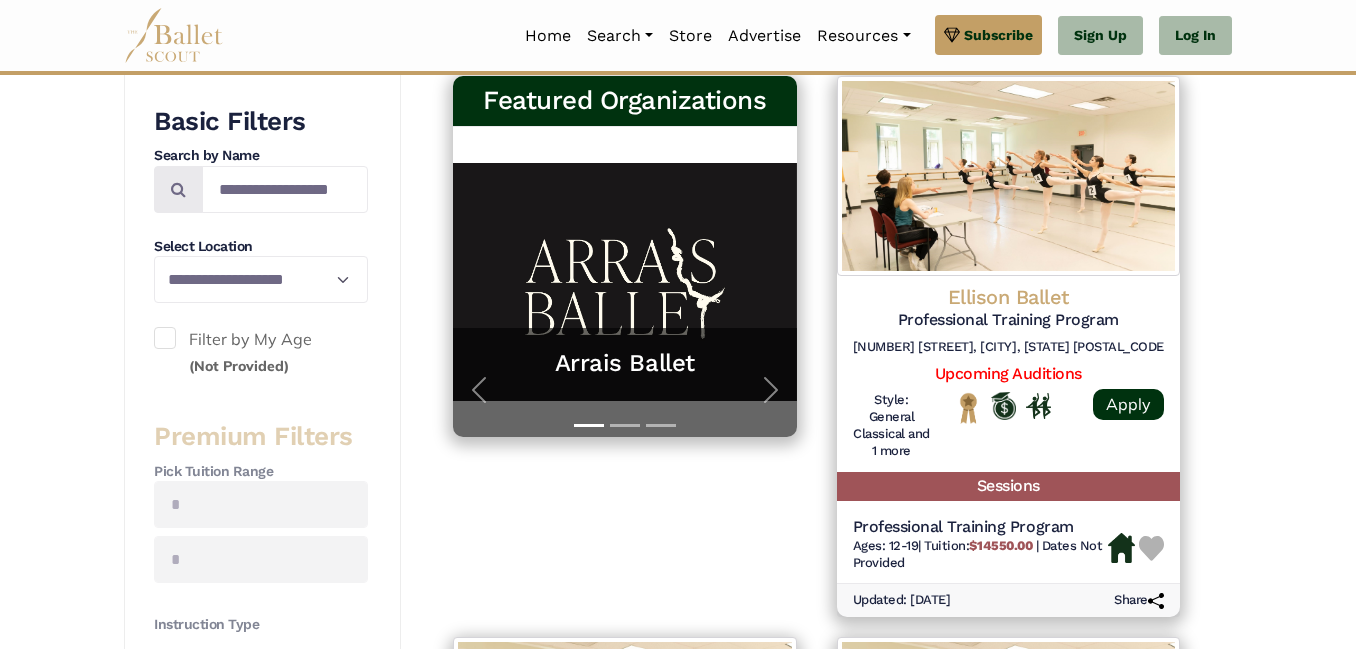 scroll, scrollTop: 376, scrollLeft: 0, axis: vertical 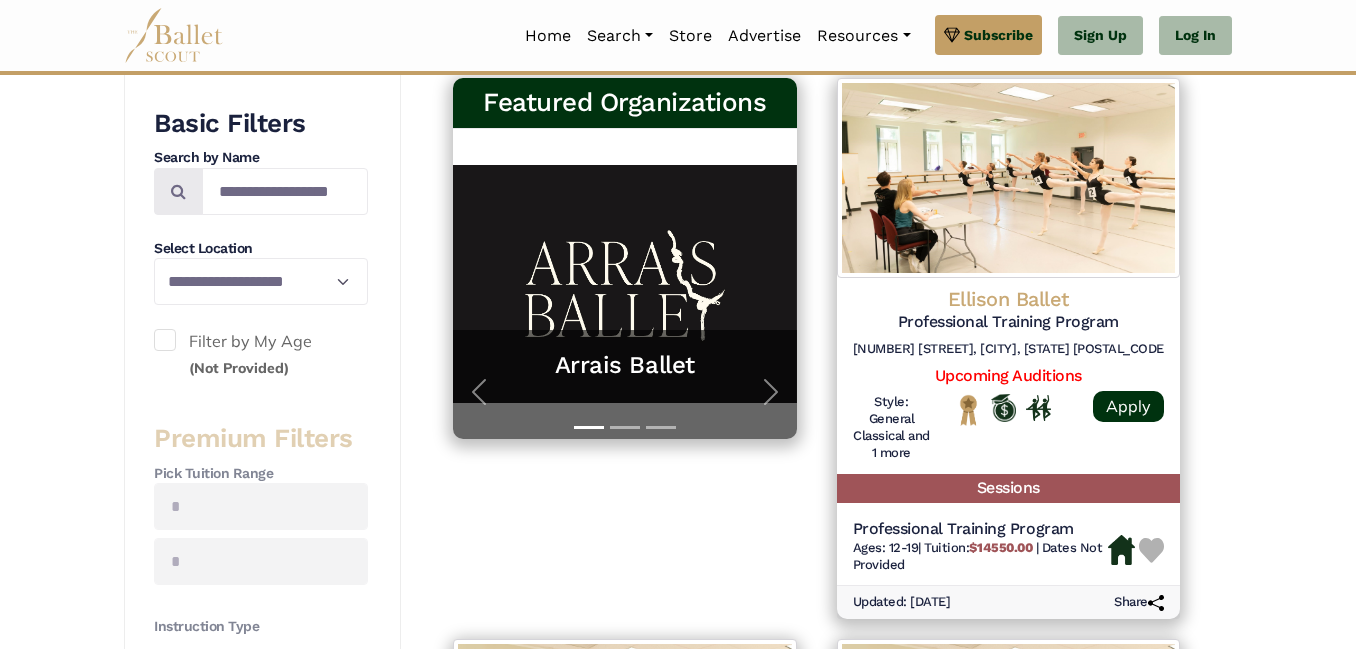 click on "Filter by My Age
(Not Provided)" at bounding box center [261, 354] 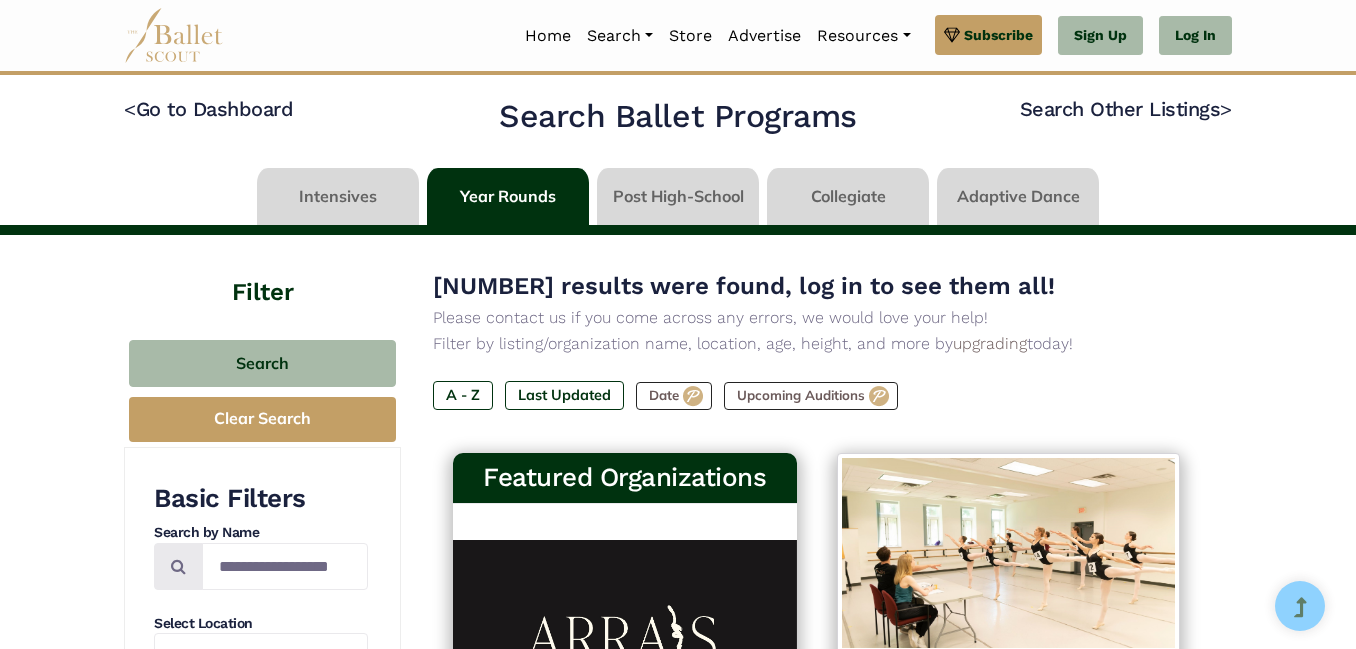 scroll, scrollTop: 0, scrollLeft: 0, axis: both 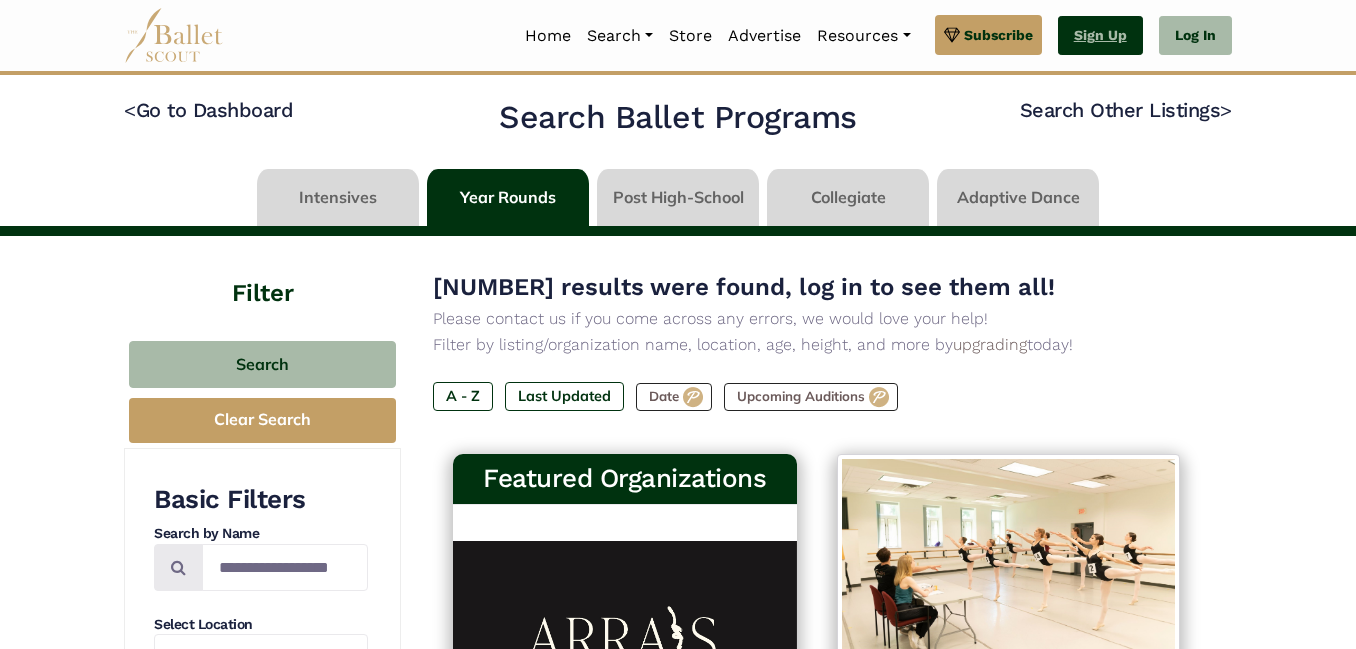 click on "Sign Up" at bounding box center (1100, 36) 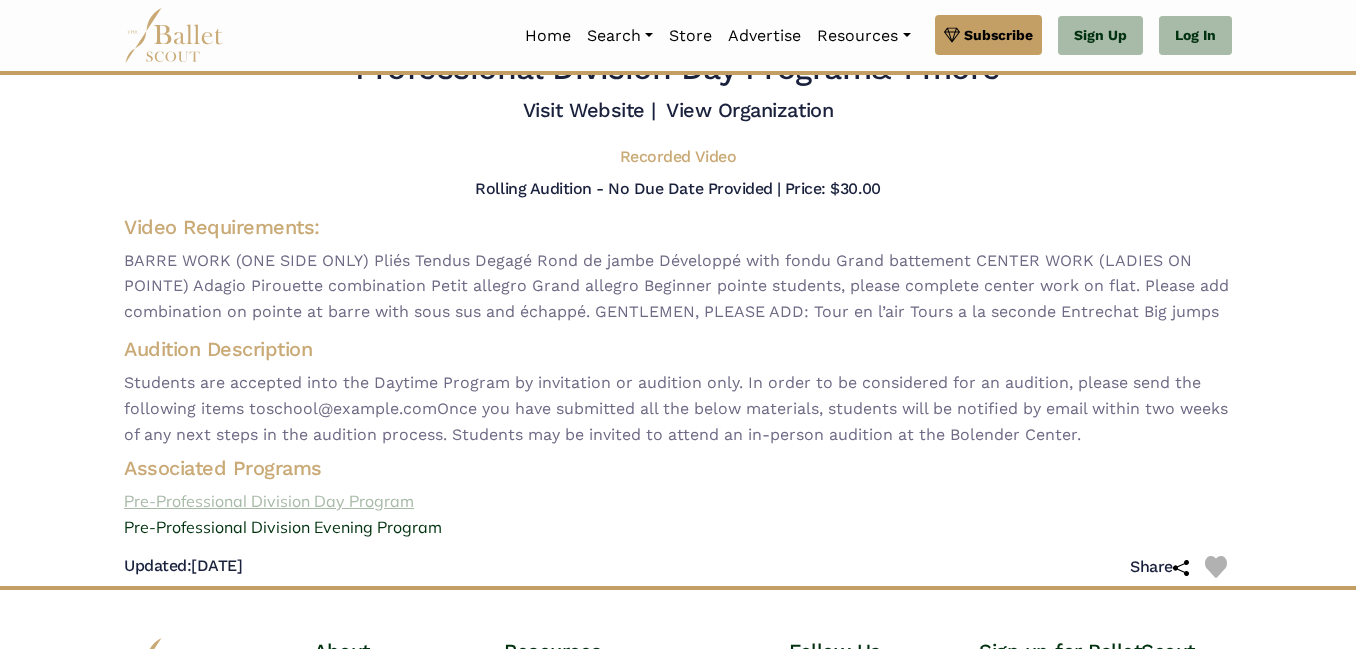scroll, scrollTop: 303, scrollLeft: 0, axis: vertical 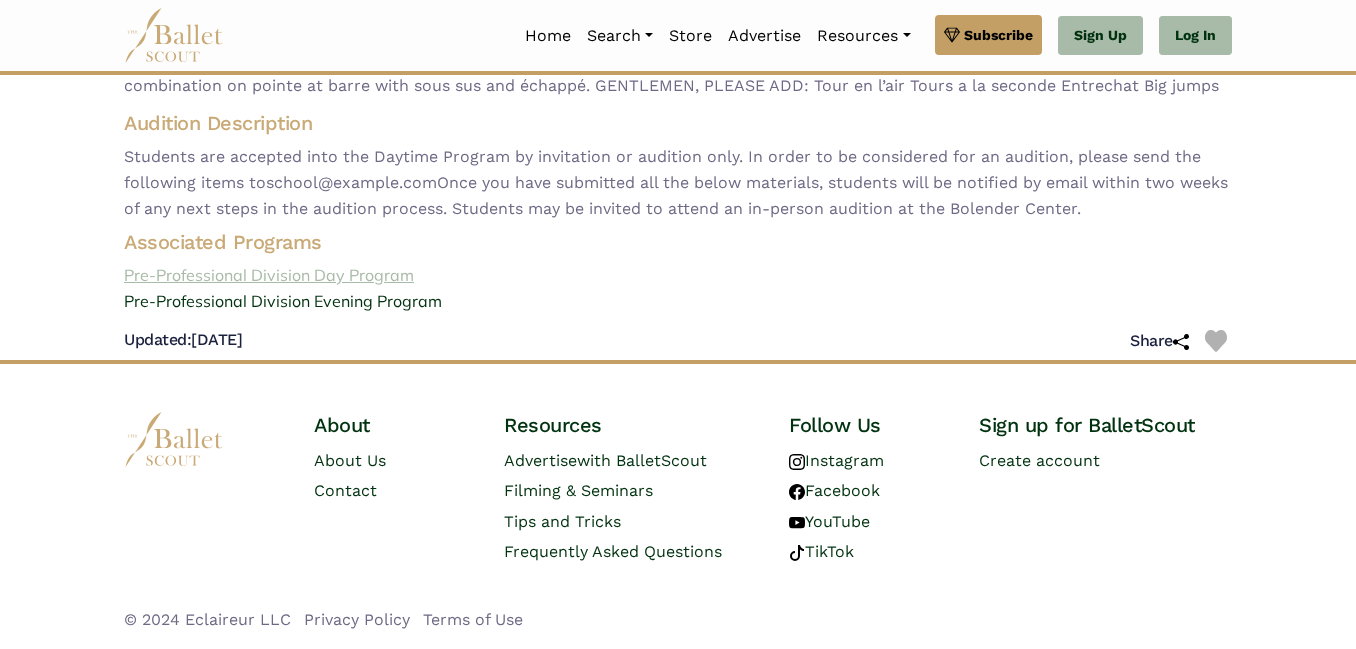click on "Pre-Professional Division Day Program" at bounding box center (678, 276) 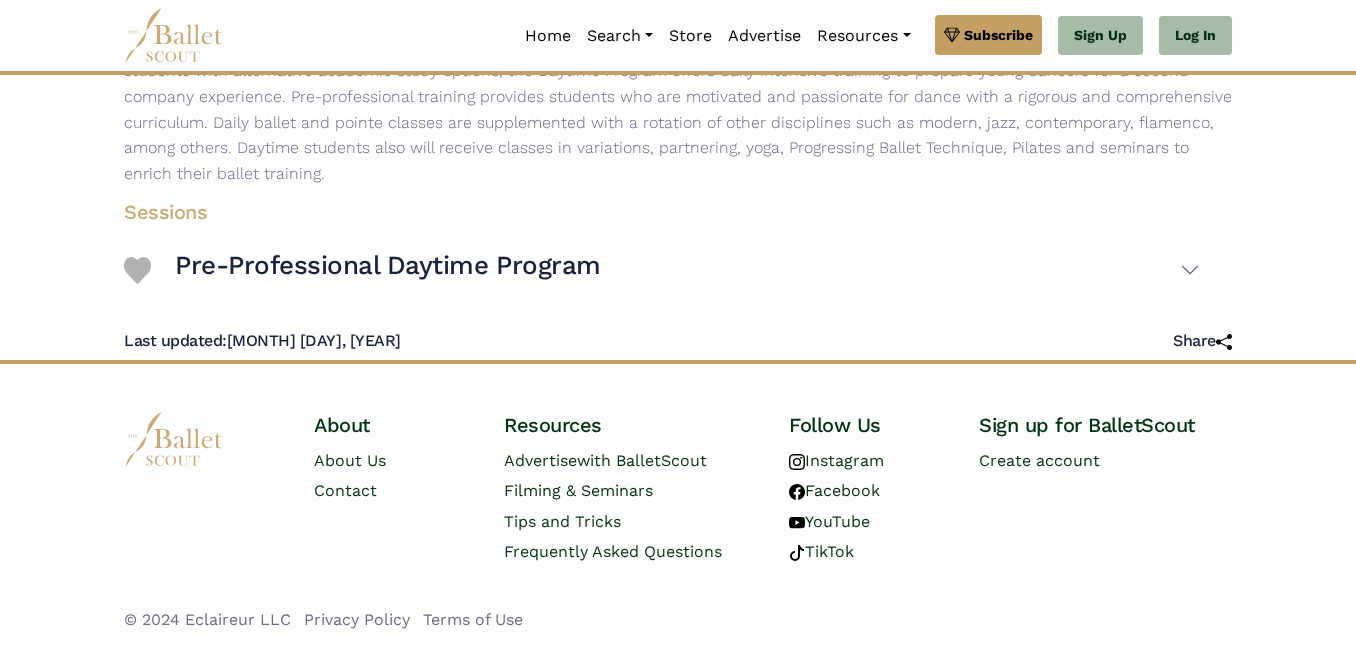 scroll, scrollTop: 0, scrollLeft: 0, axis: both 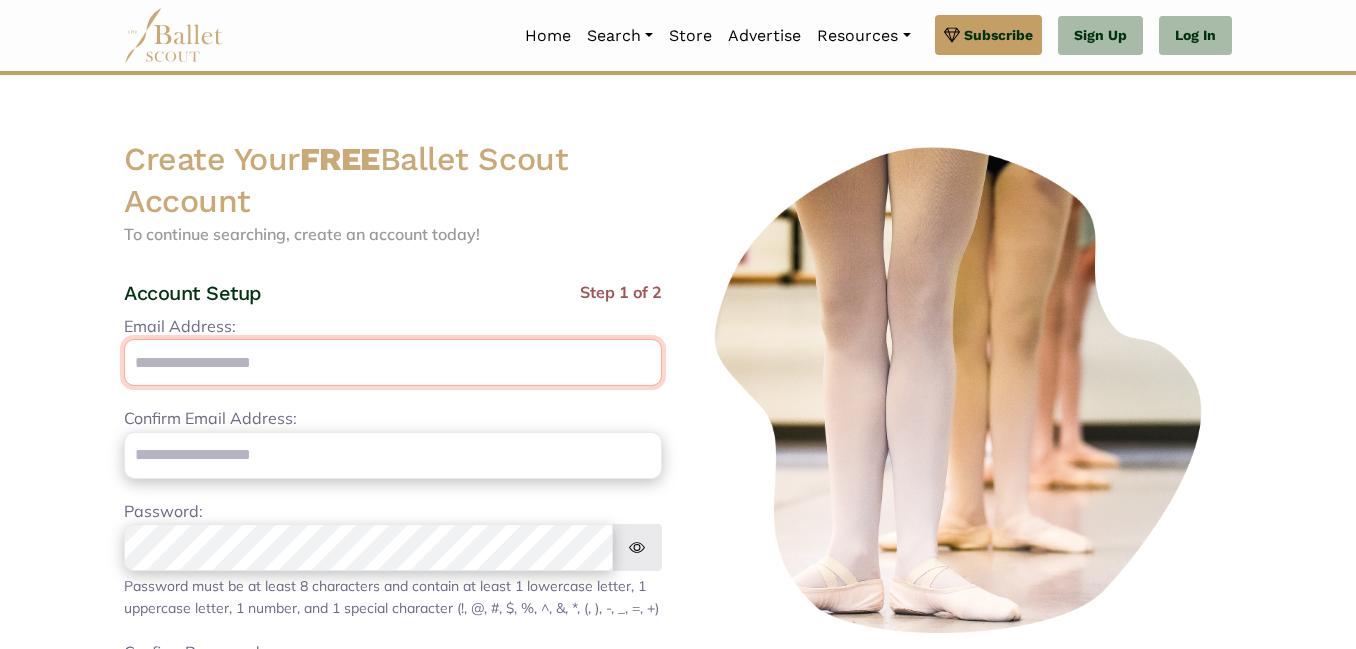 click on "Email Address:" at bounding box center [393, 362] 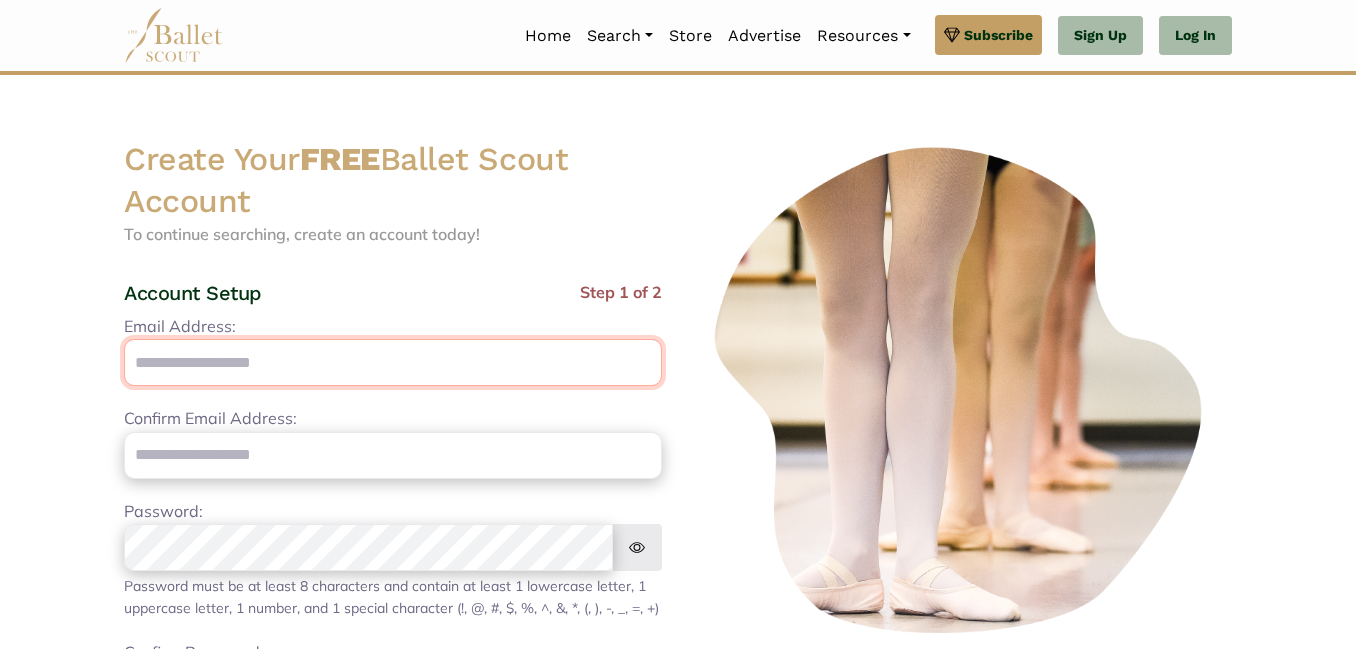 type on "**********" 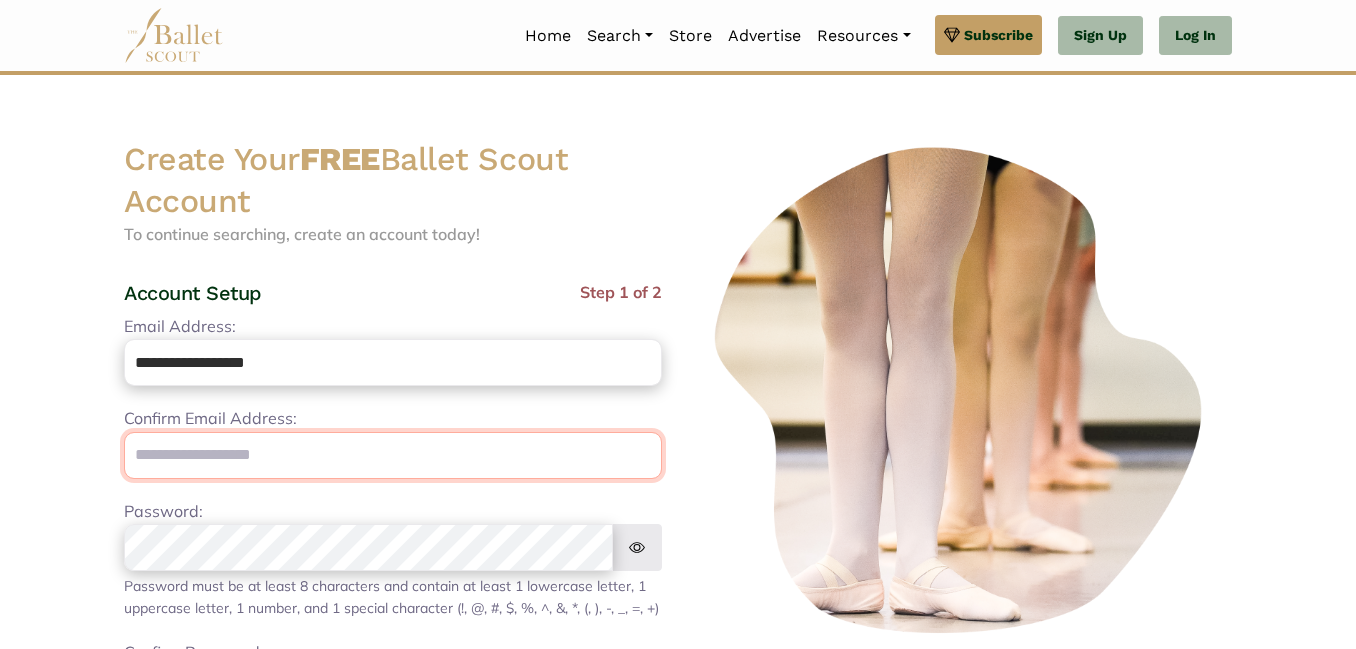 click at bounding box center (393, 455) 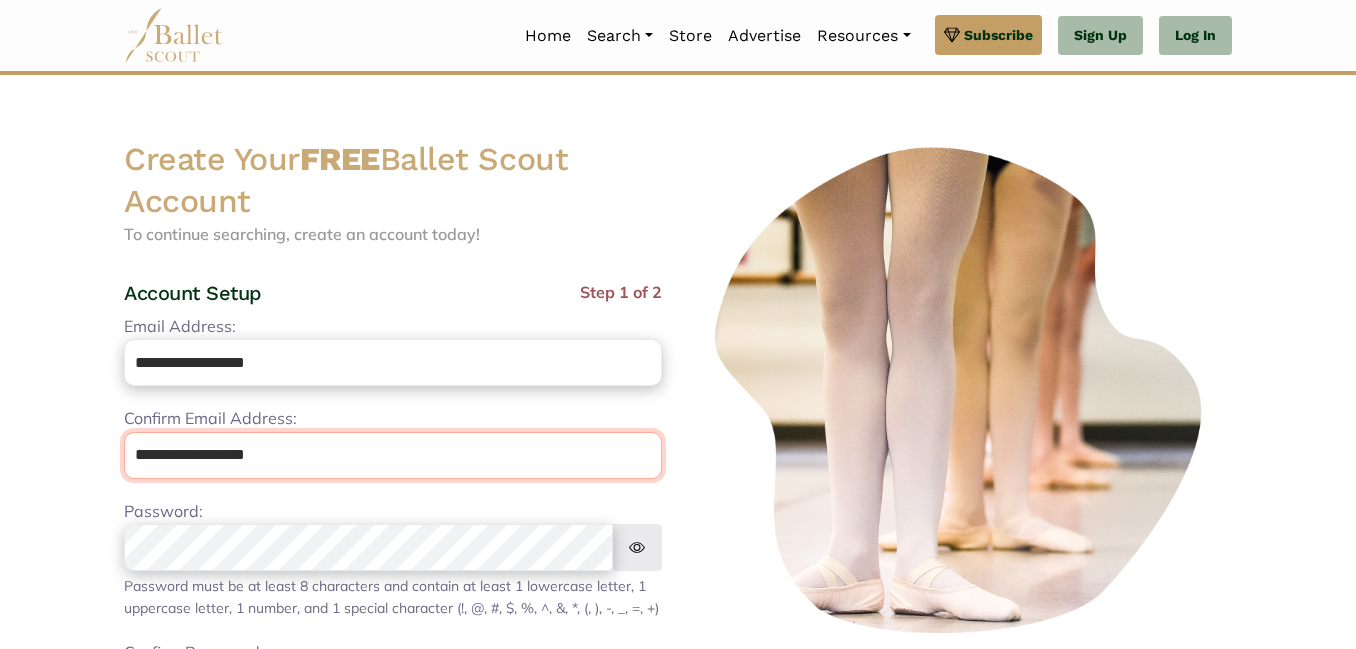 type on "**********" 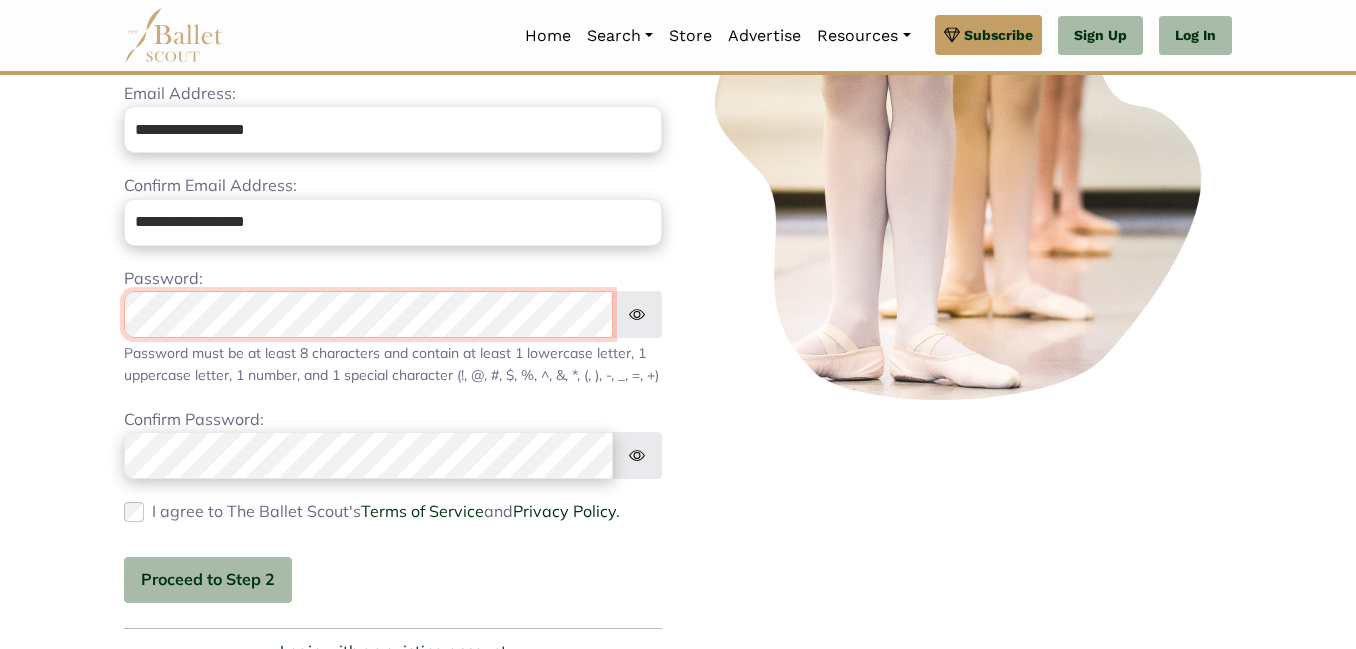 scroll, scrollTop: 245, scrollLeft: 0, axis: vertical 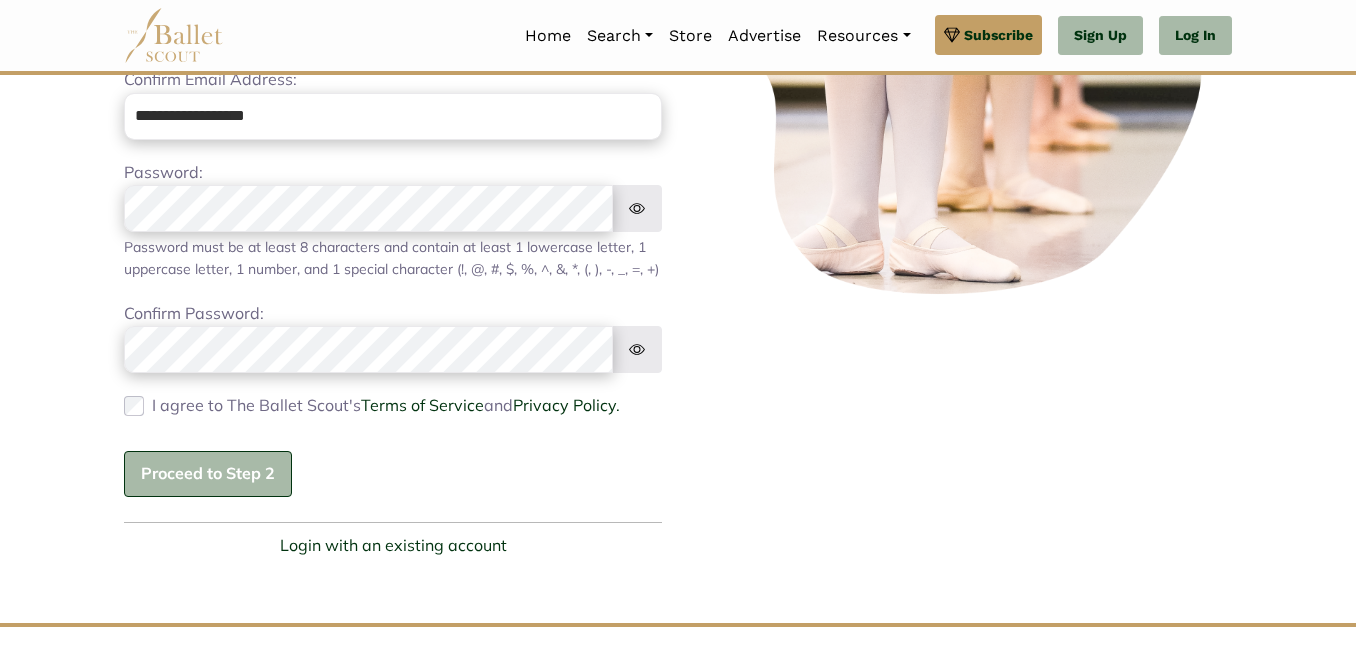click on "Proceed to Step 2" at bounding box center (208, 474) 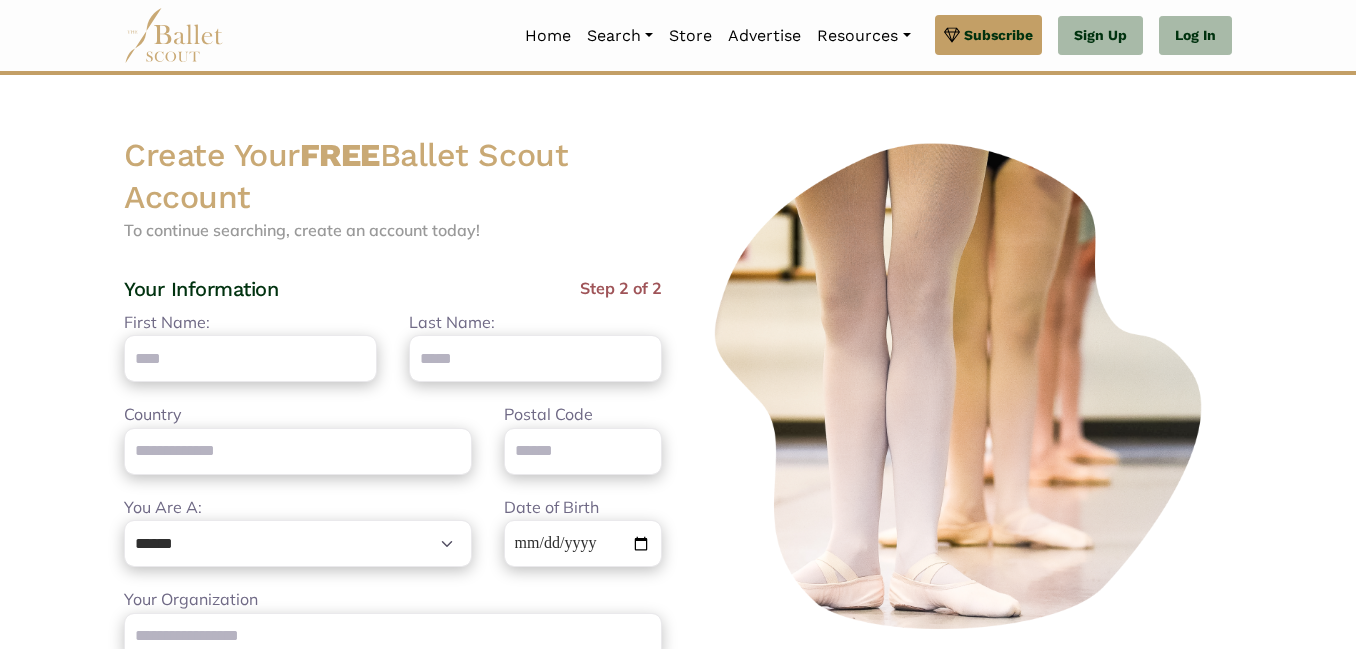 scroll, scrollTop: 0, scrollLeft: 0, axis: both 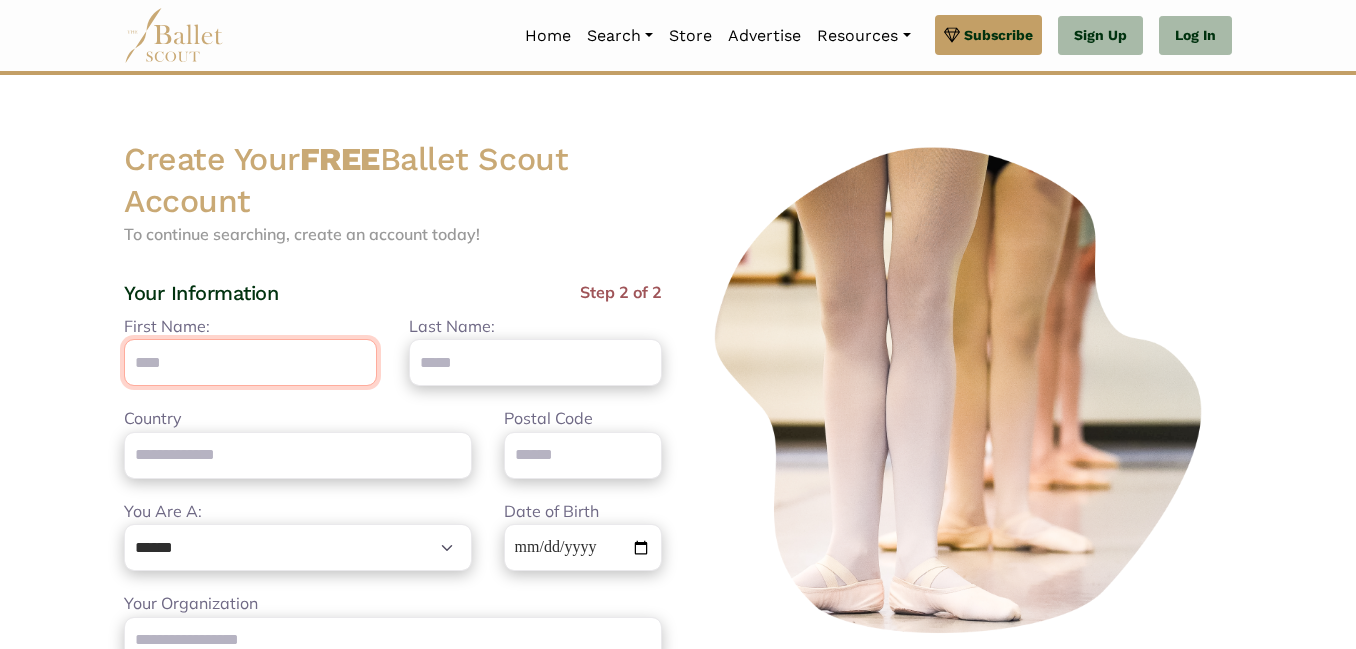 click on "First Name:" at bounding box center [250, 362] 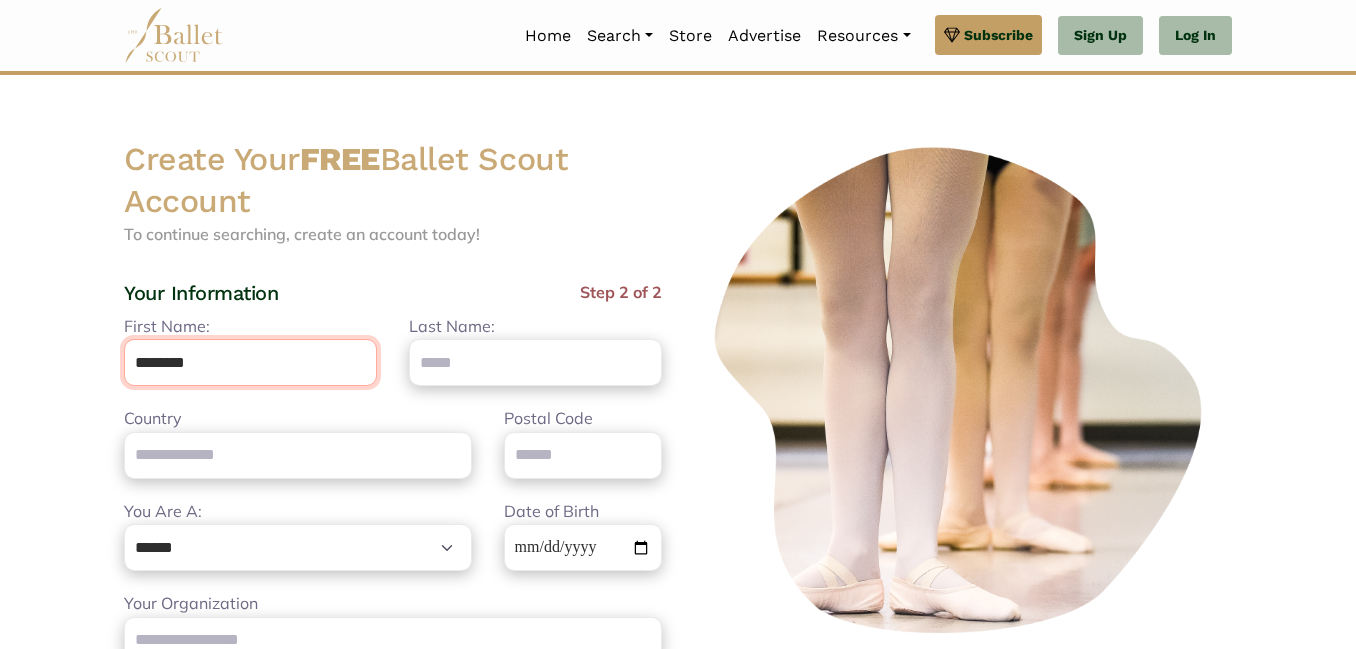 type on "********" 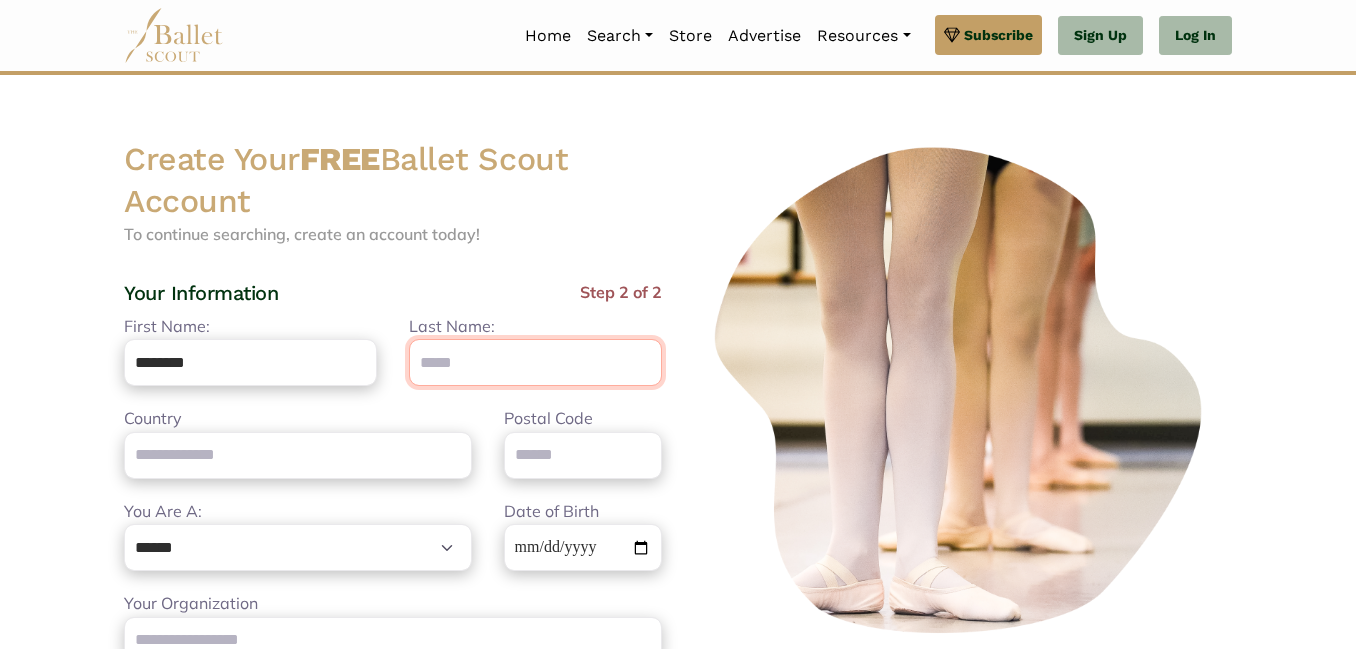 click on "Last Name:" at bounding box center [535, 362] 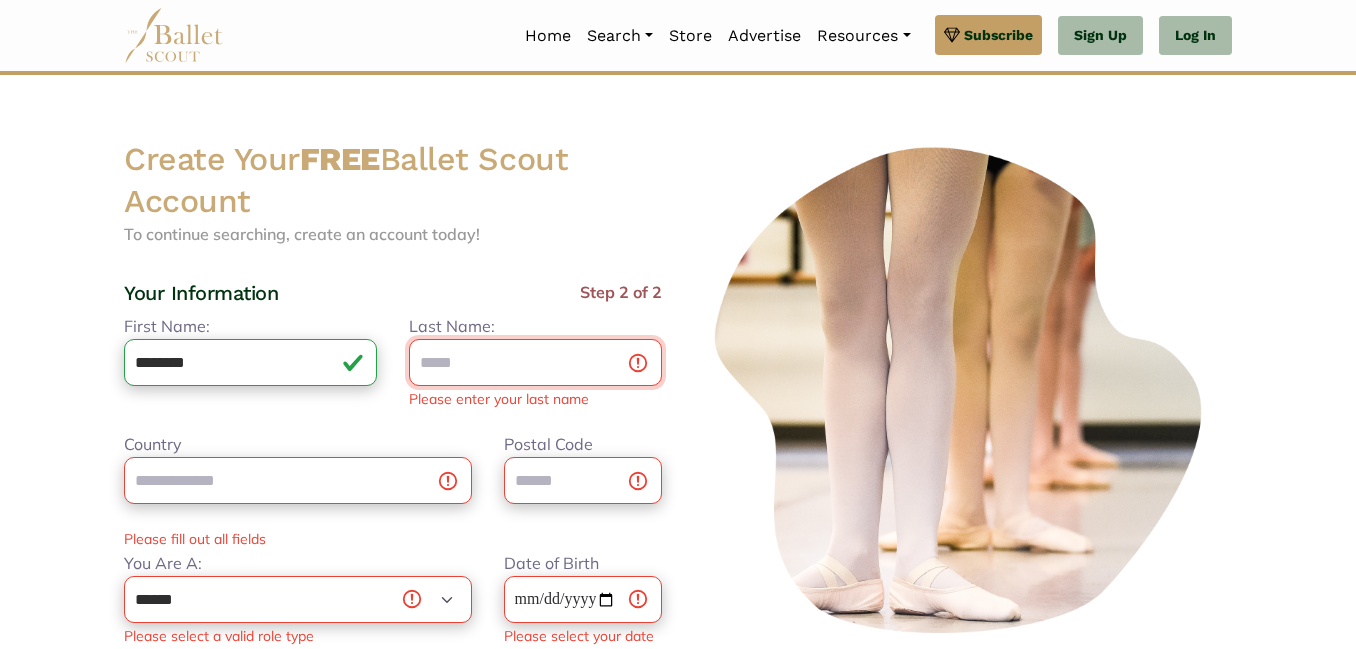 type on "*" 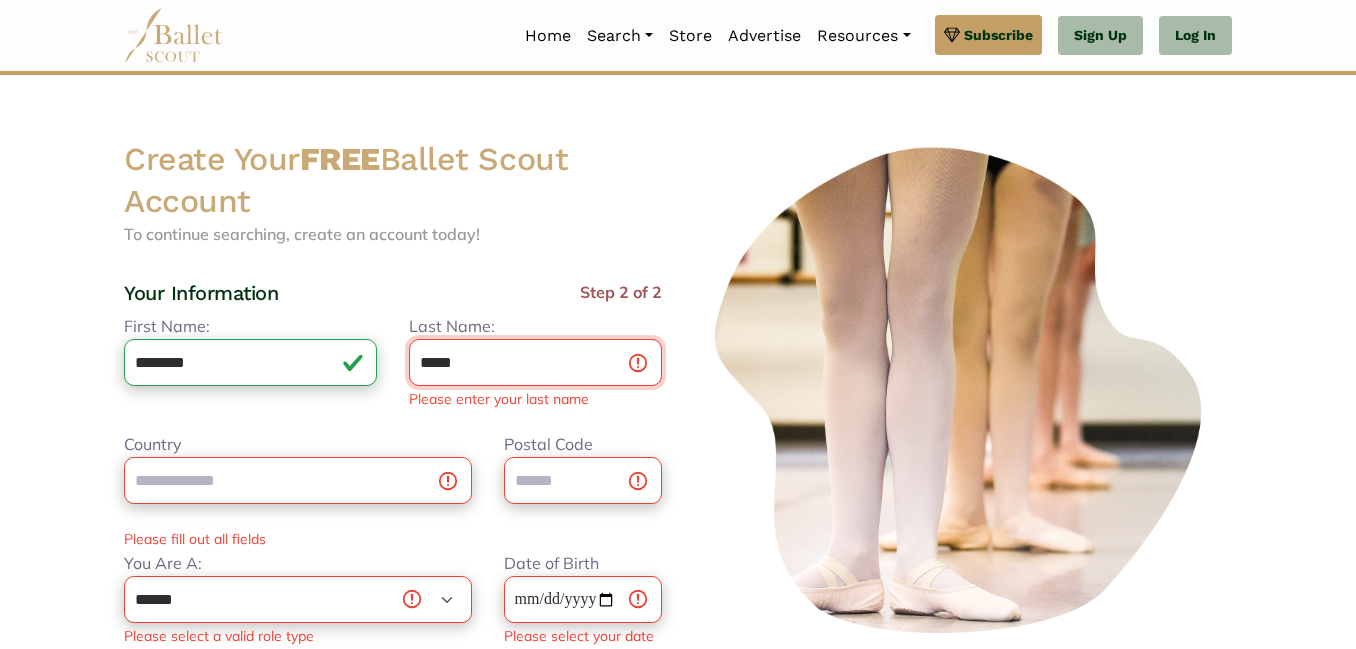 type on "*****" 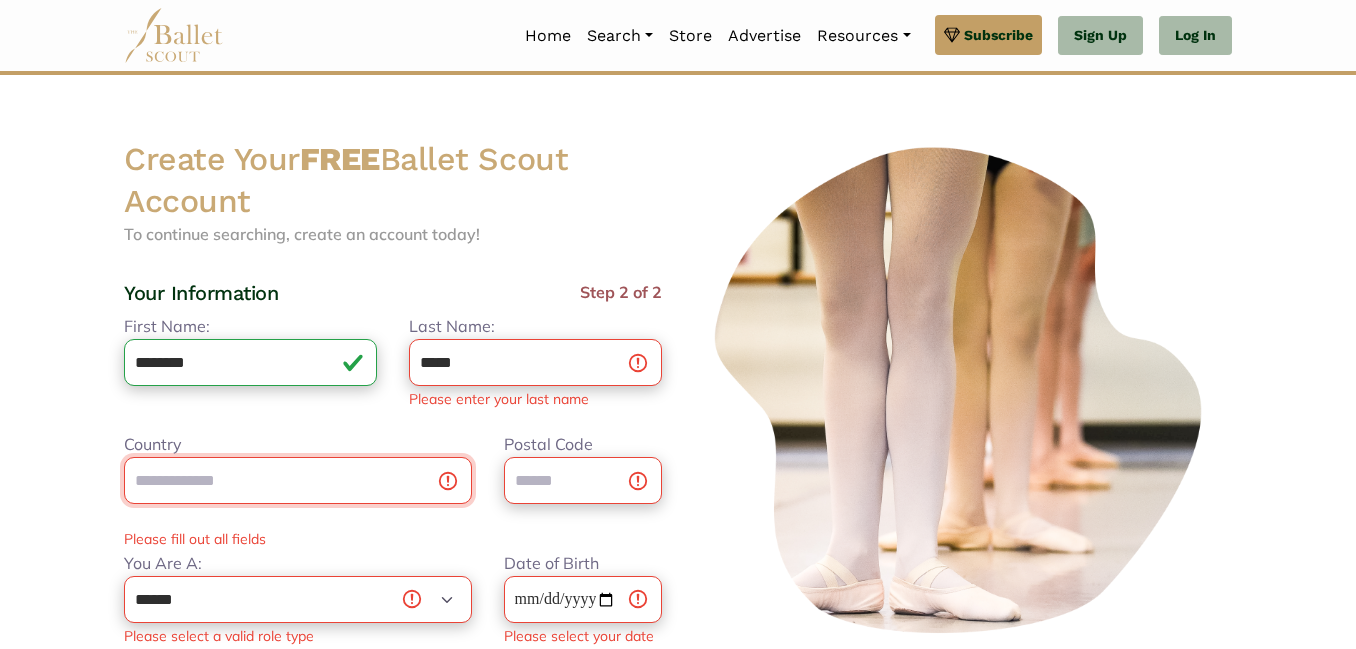 click on "Country" at bounding box center [298, 480] 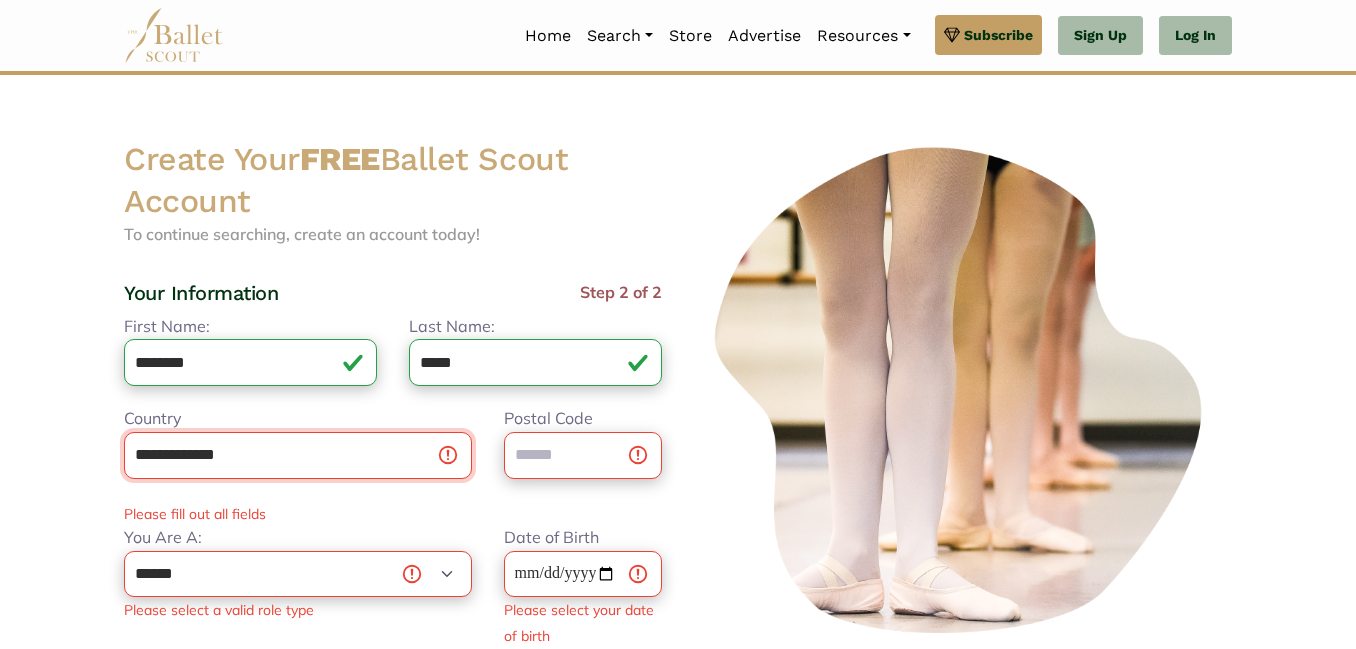 type on "**********" 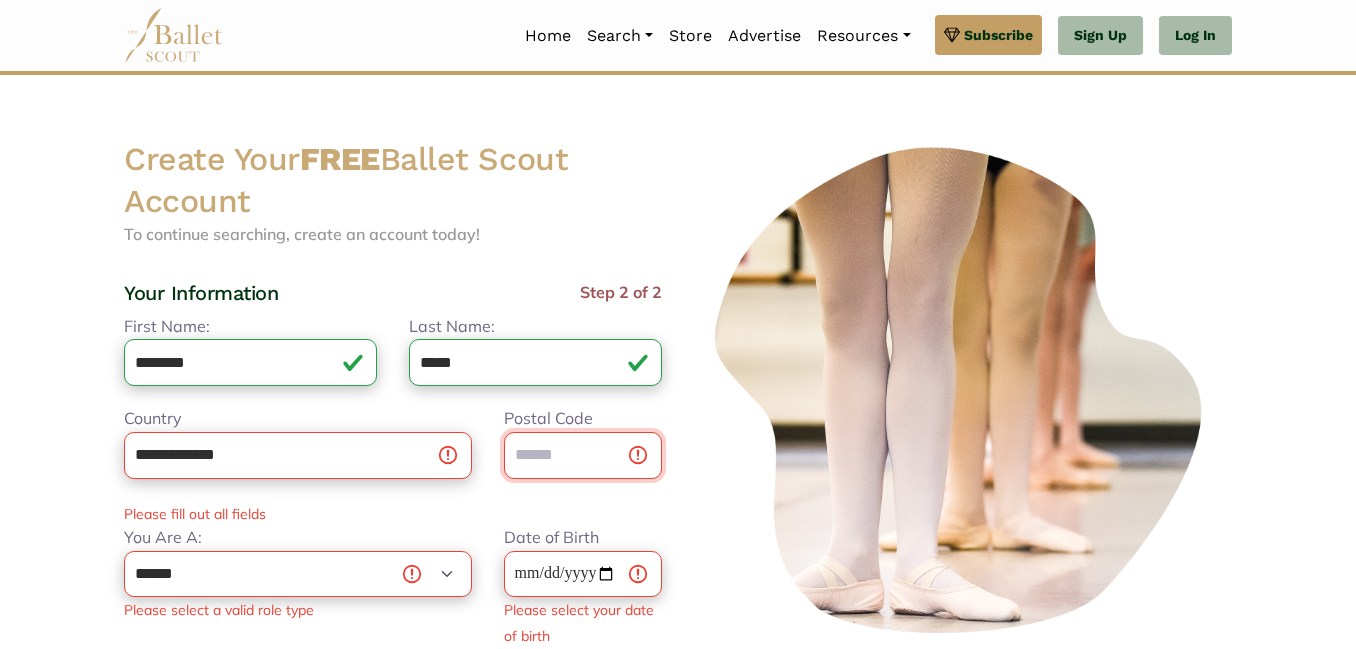 click on "Postal Code" at bounding box center (583, 455) 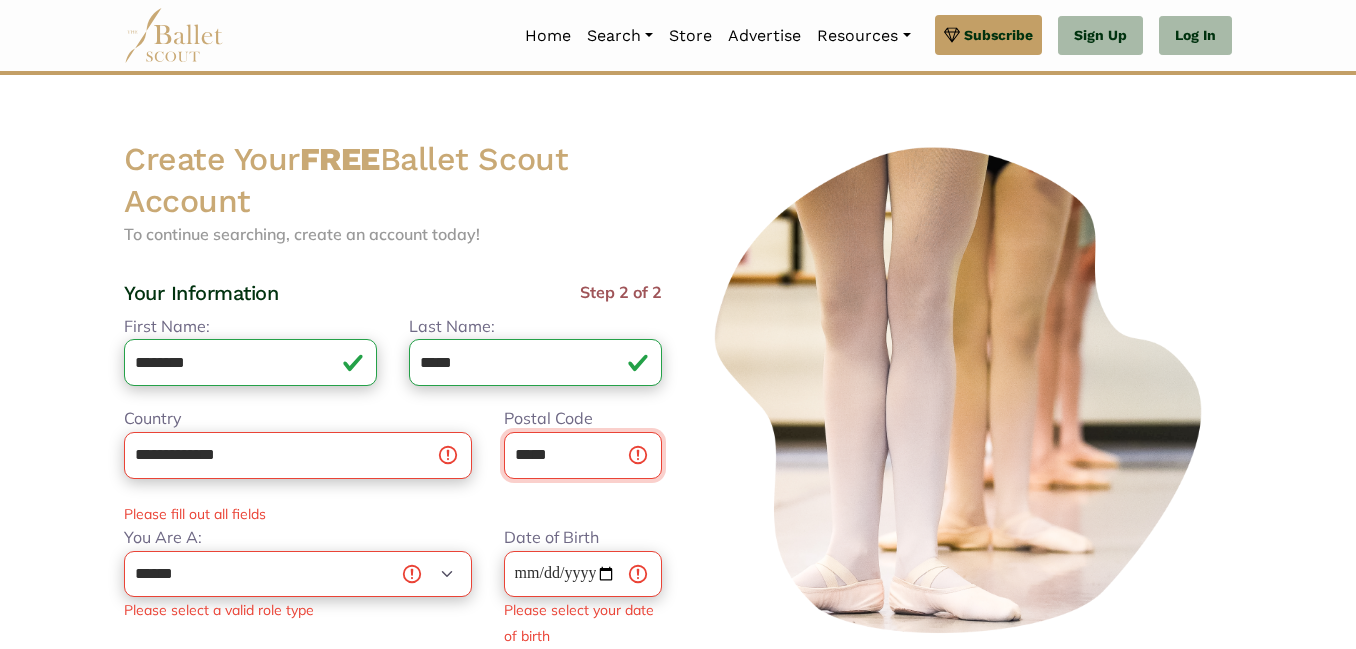 scroll, scrollTop: 37, scrollLeft: 0, axis: vertical 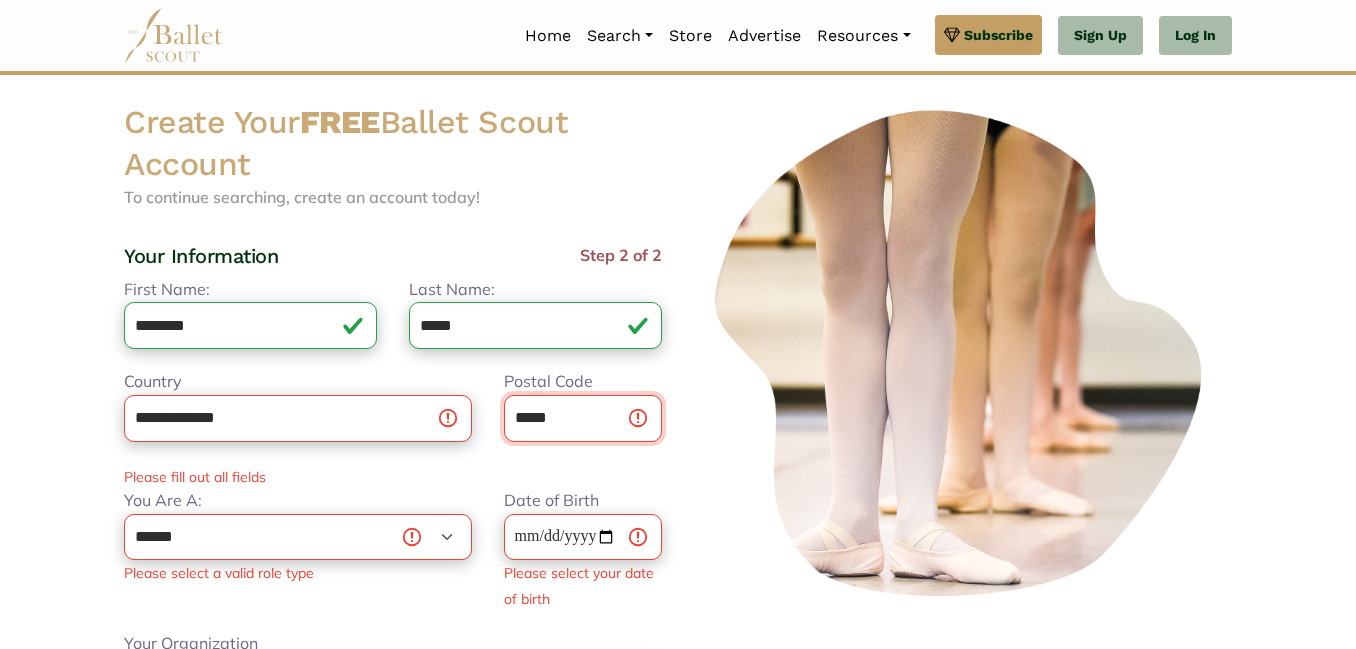 type on "*****" 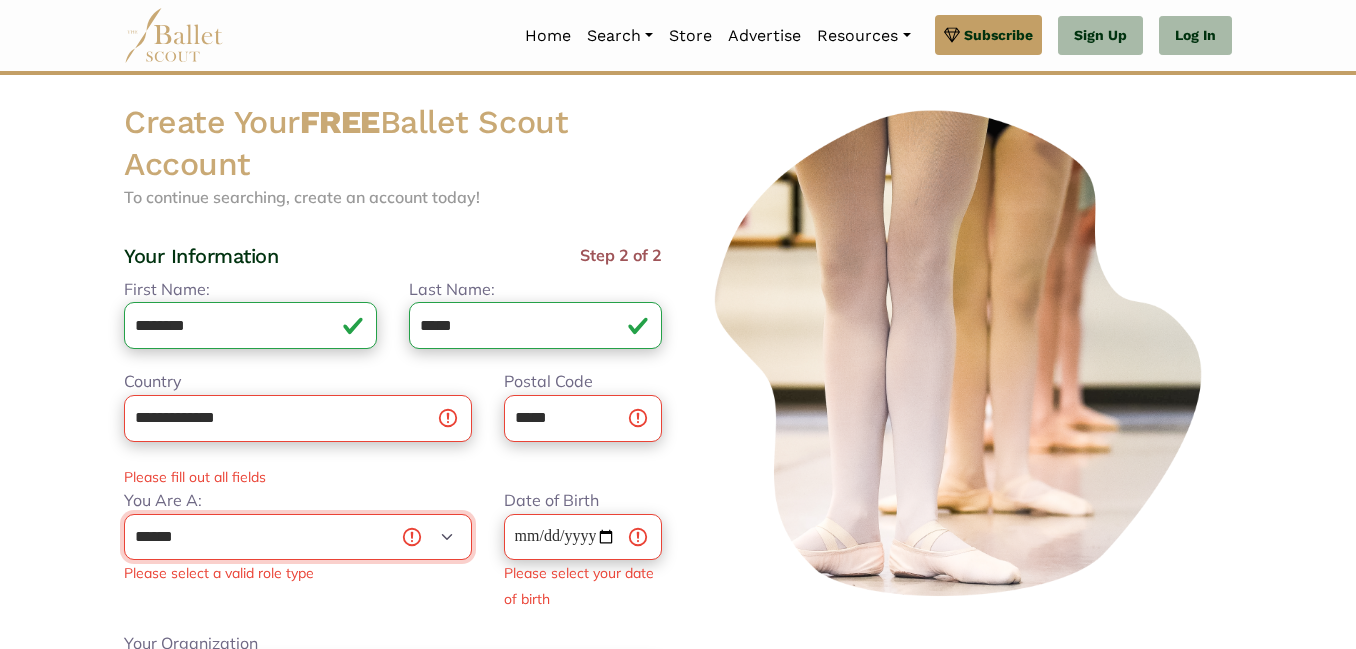 click on "**********" at bounding box center (298, 537) 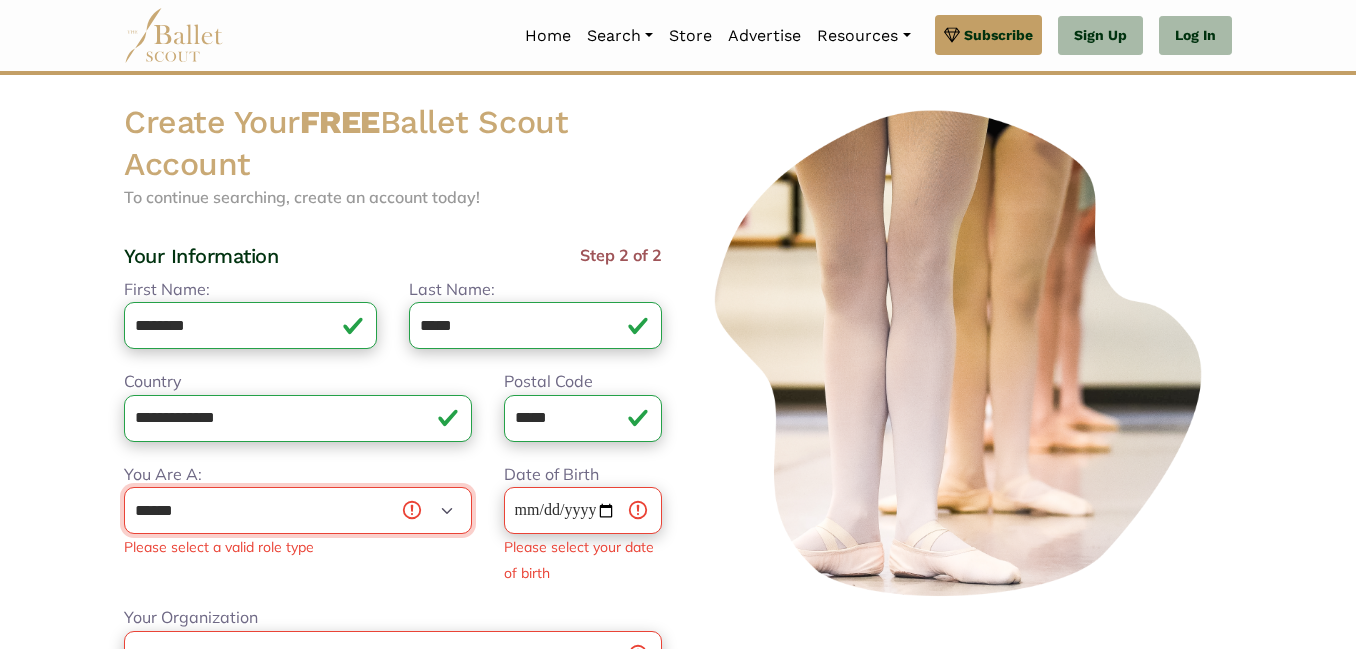 select on "*" 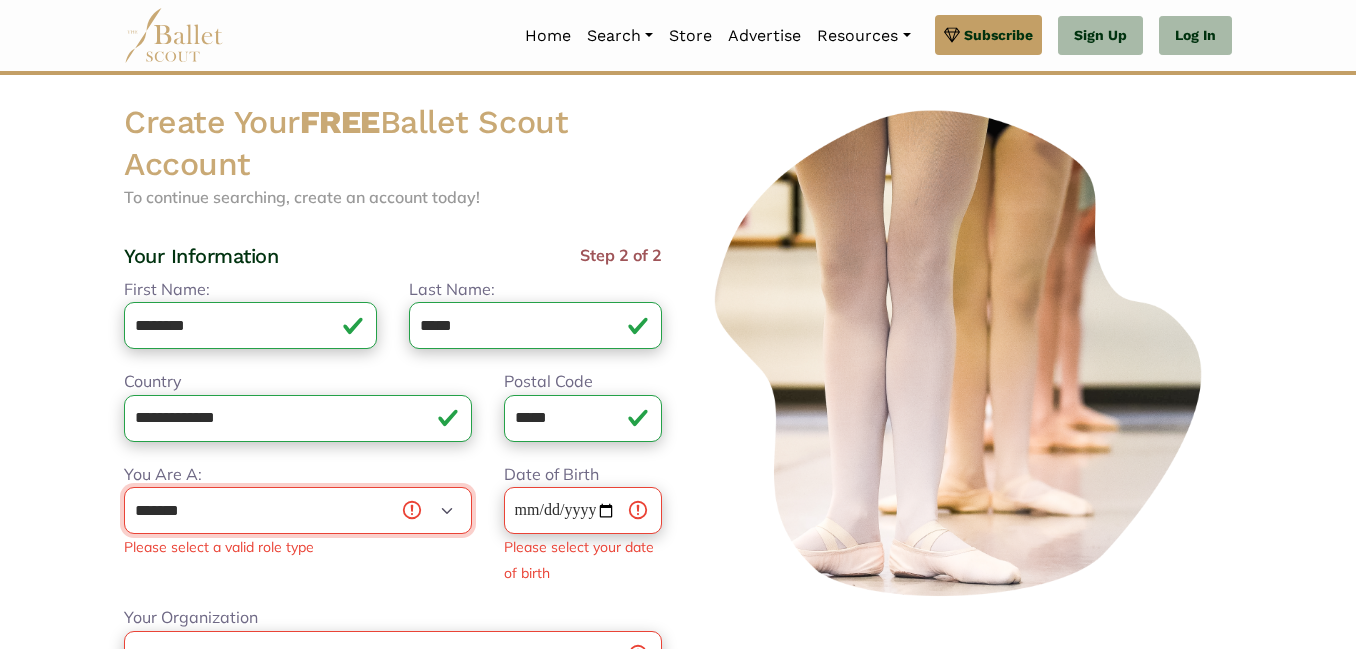 click on "**********" at bounding box center [298, 510] 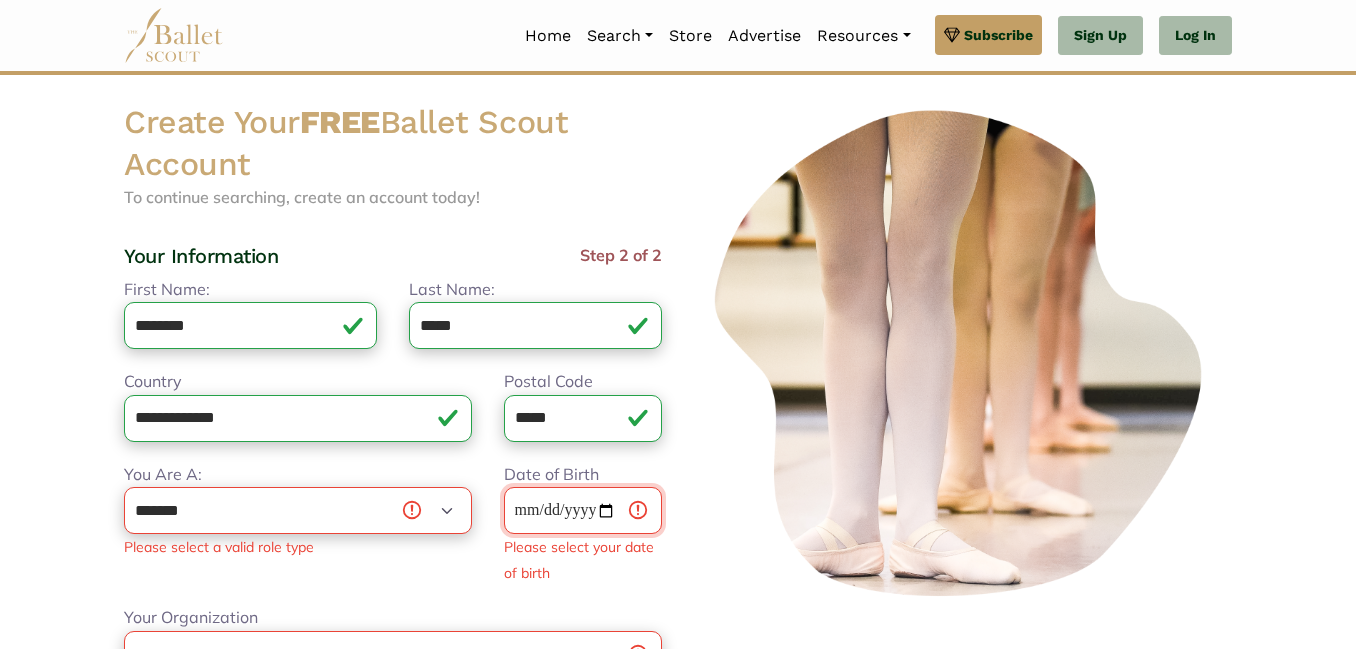 click on "Date of Birth" at bounding box center (583, 510) 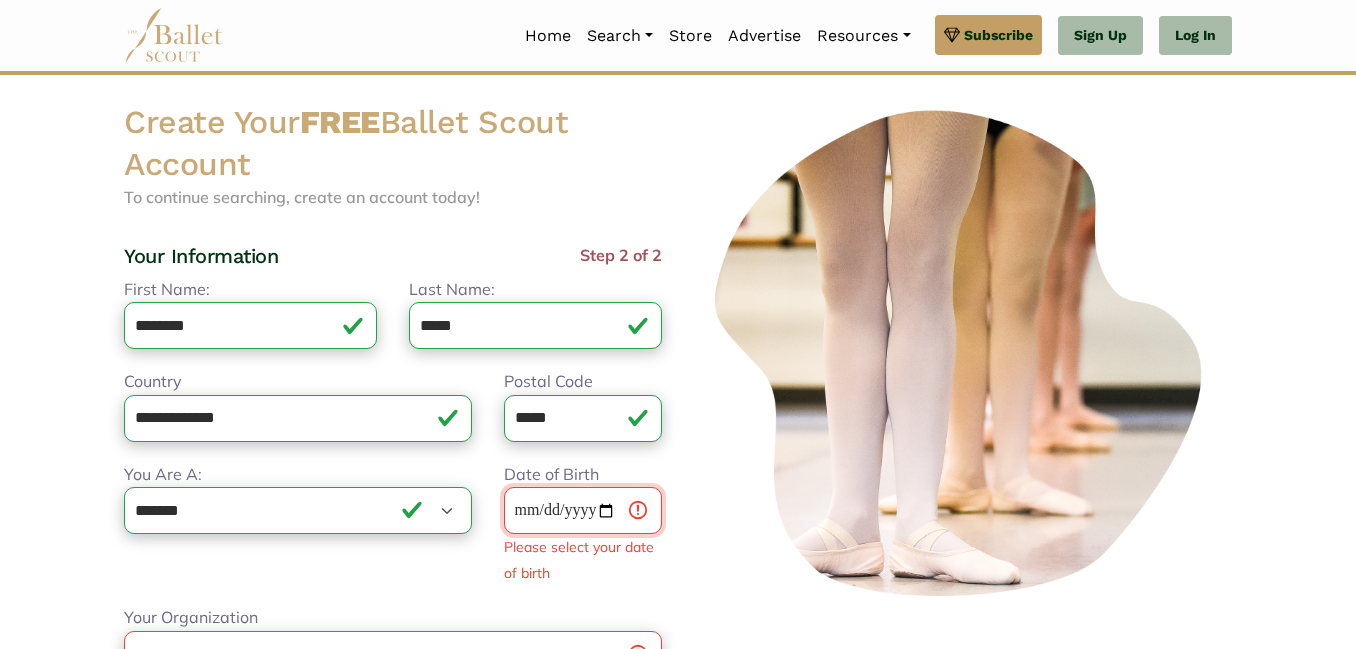 type on "**********" 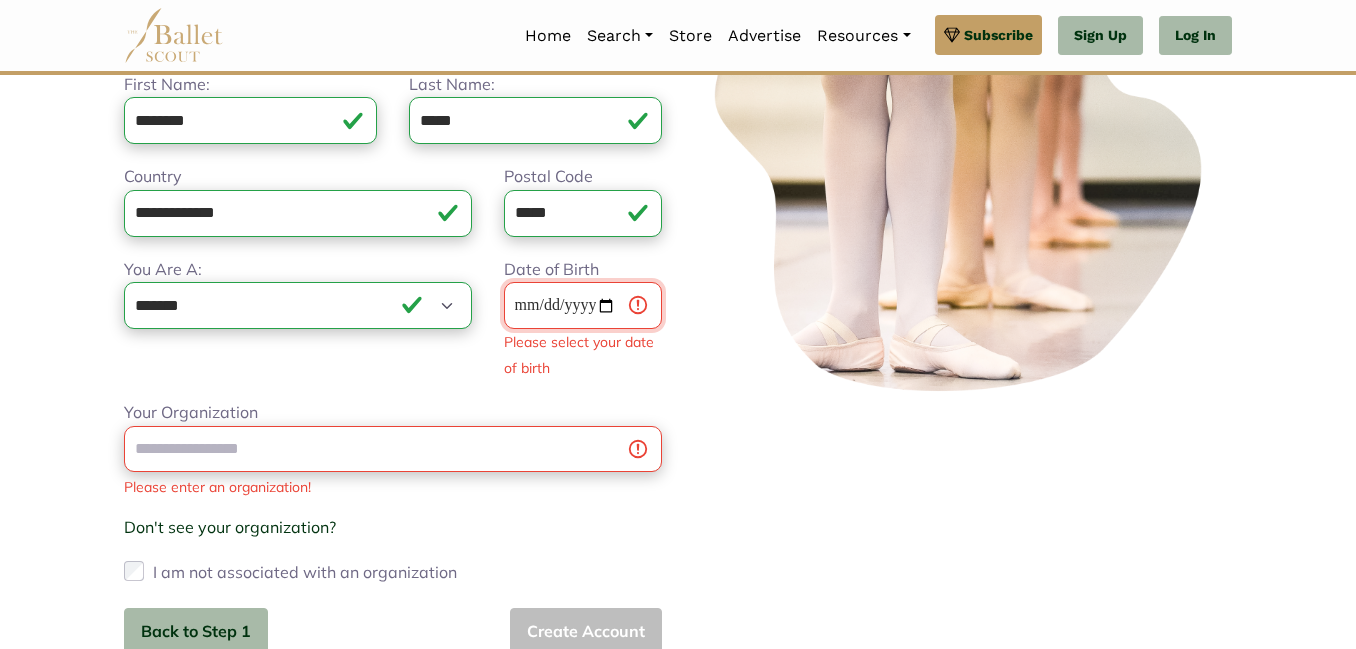 scroll, scrollTop: 263, scrollLeft: 0, axis: vertical 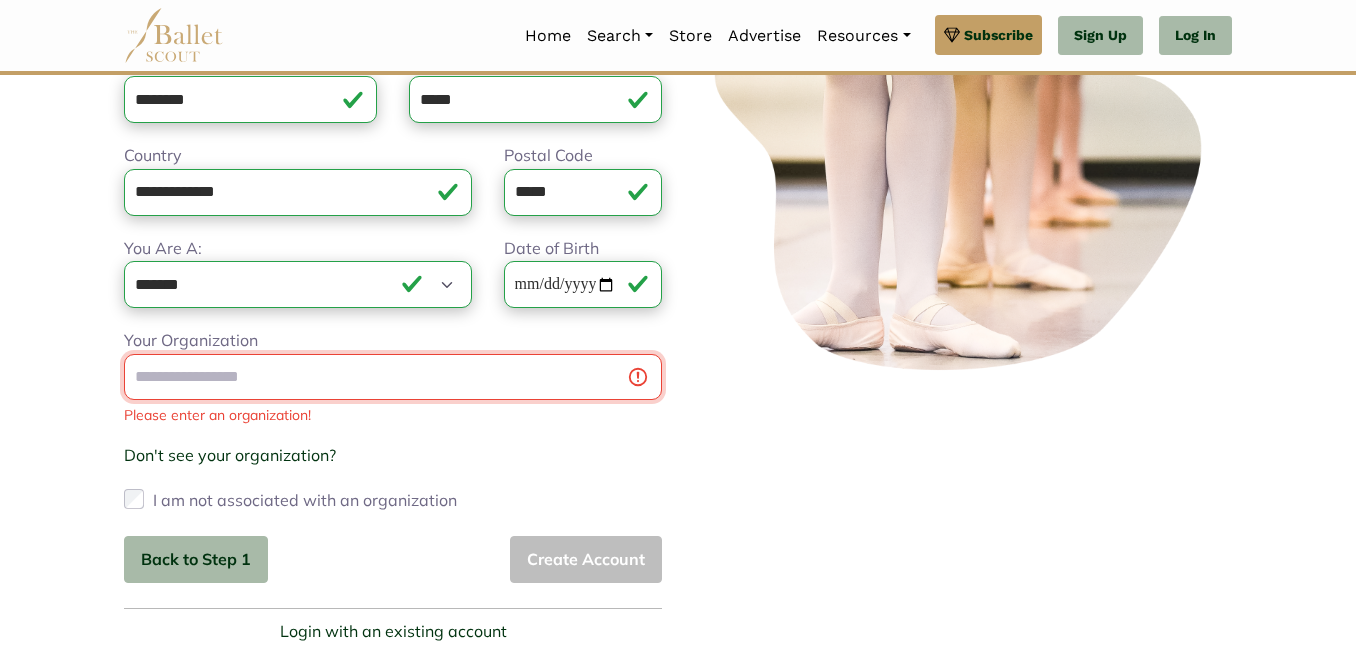 click on "Your Organization
Please enter an organization!
Don't see your organization?
×
Organization not listed?
Help us grow our community by adding your organization today!
(User-submitted organization require verification before appearing on our site).
Organization Name:
Address:
Link to Website:" at bounding box center (393, 422) 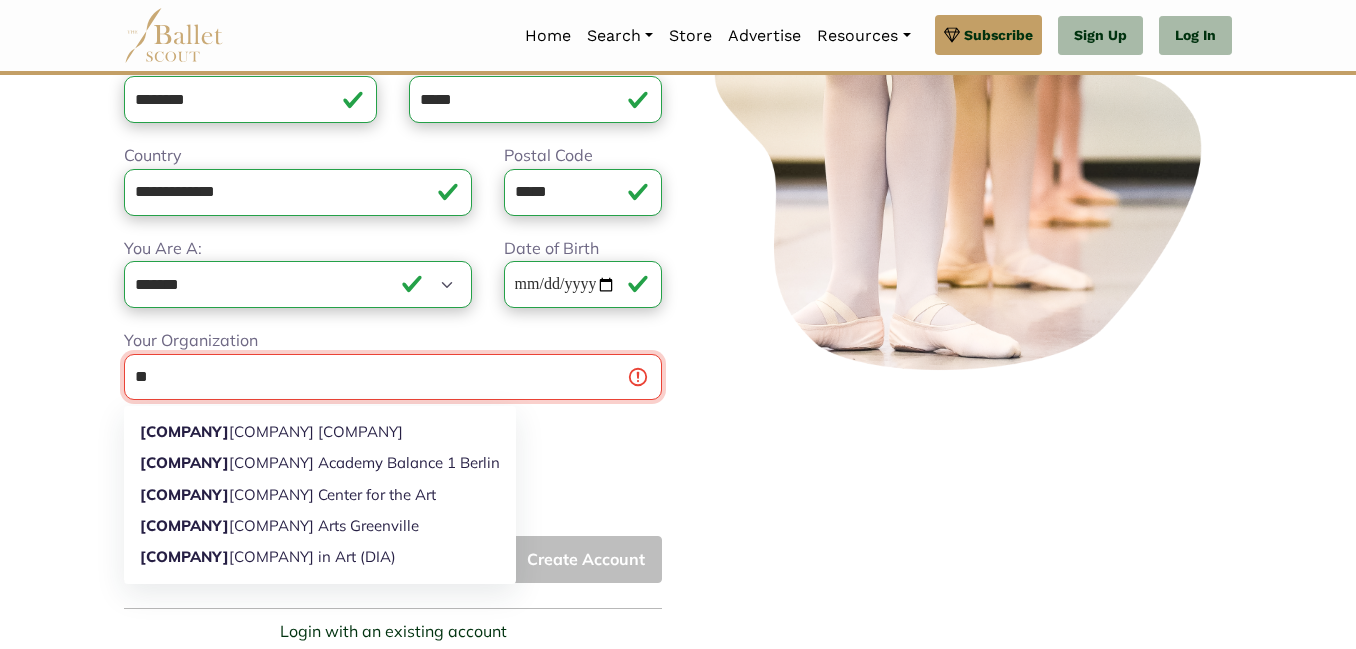 type on "*" 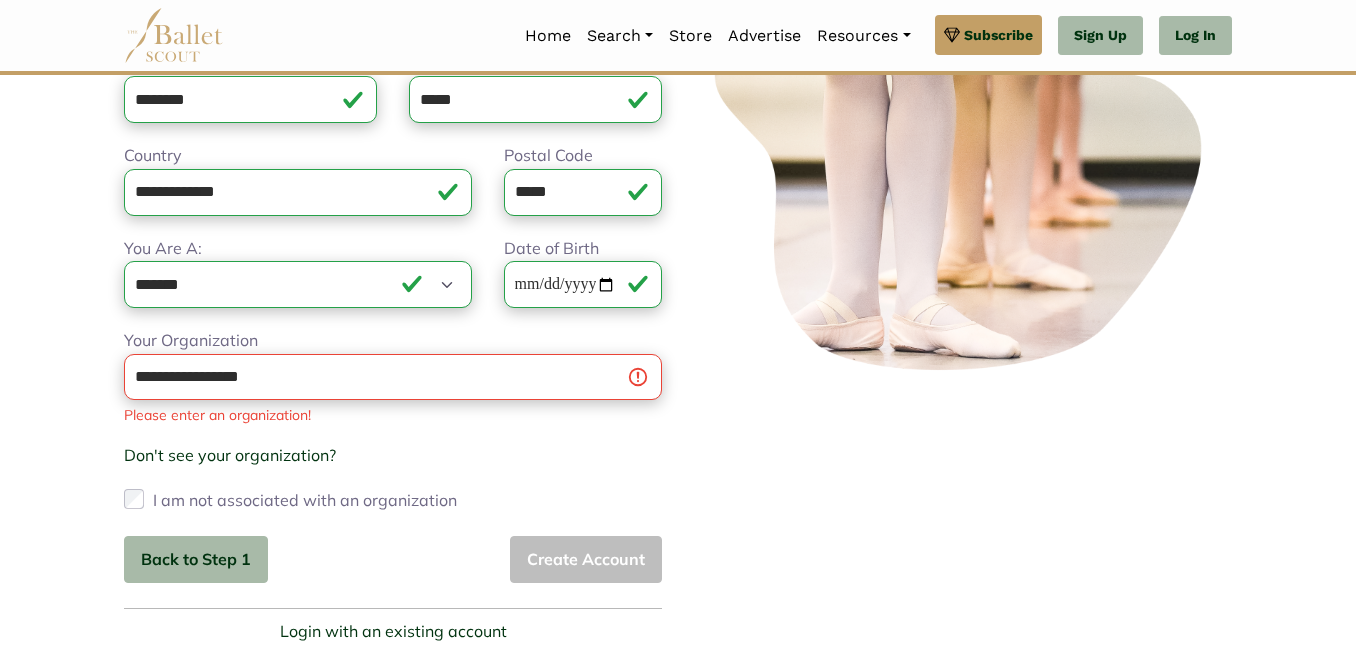 click on "I am not associated with an organization" at bounding box center (305, 500) 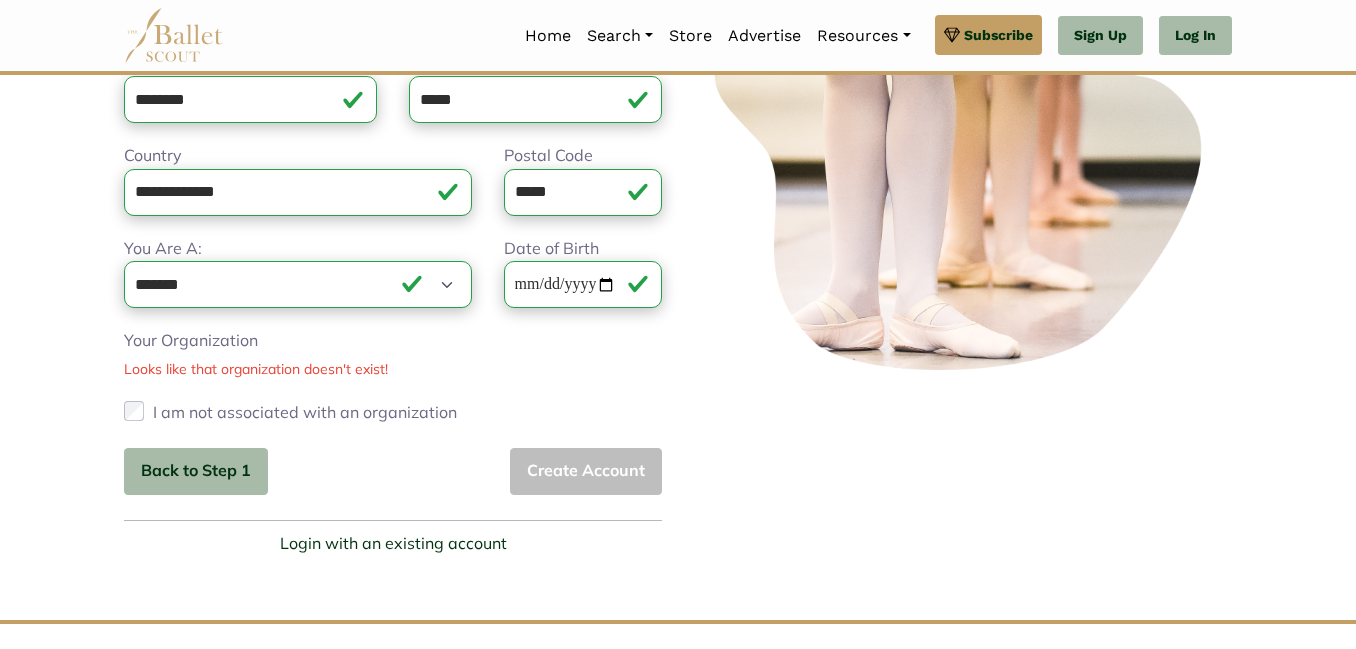 click on "Back to Step 1
Create Account" at bounding box center (393, 471) 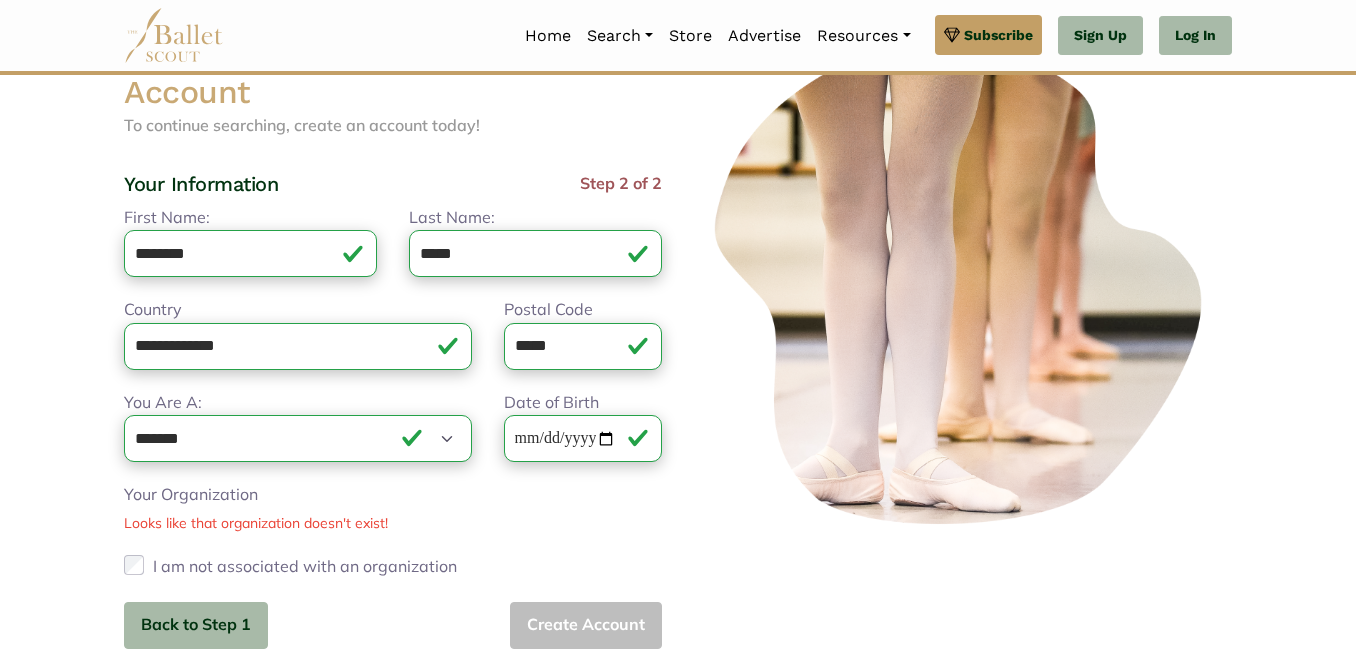 scroll, scrollTop: 107, scrollLeft: 0, axis: vertical 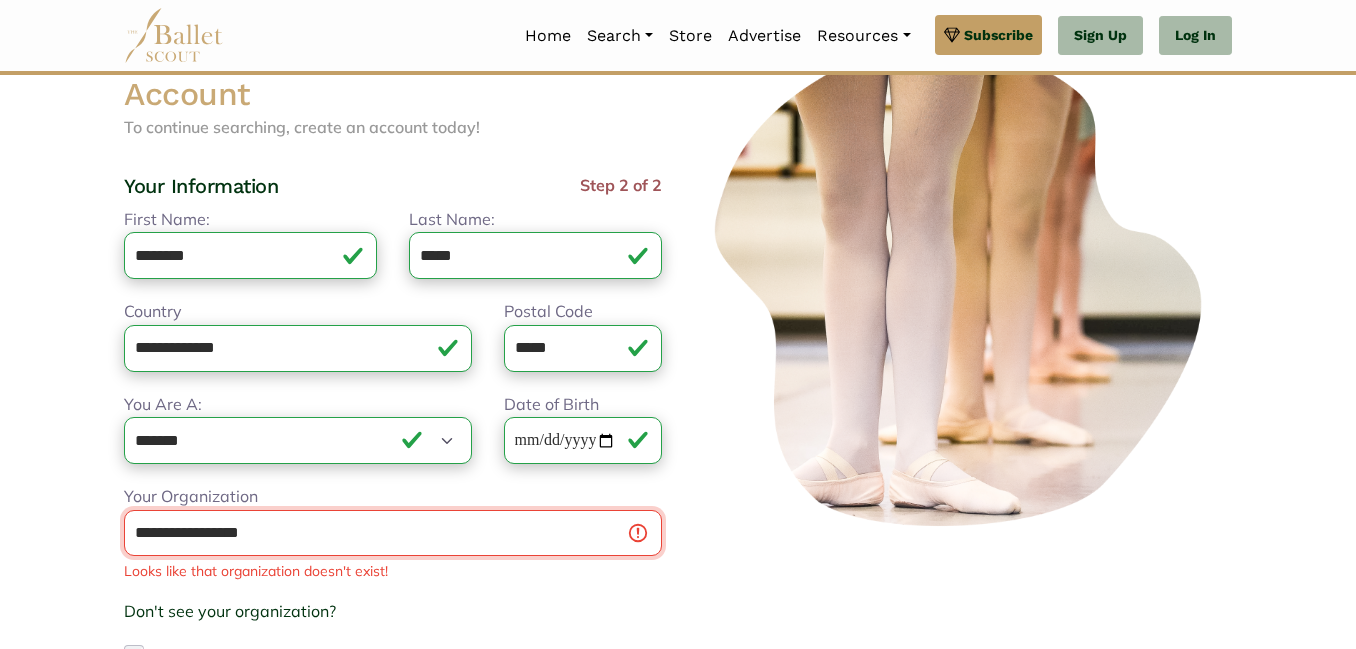 click on "**********" at bounding box center [393, 533] 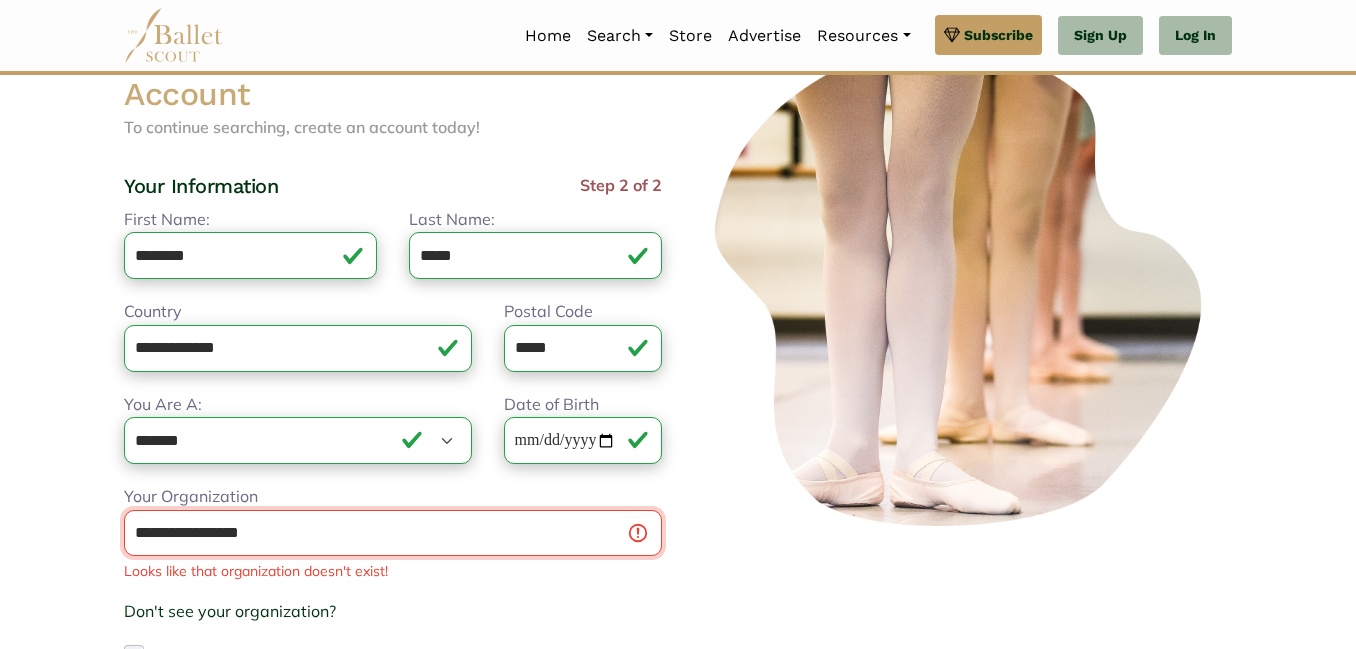 click on "**********" at bounding box center (393, 533) 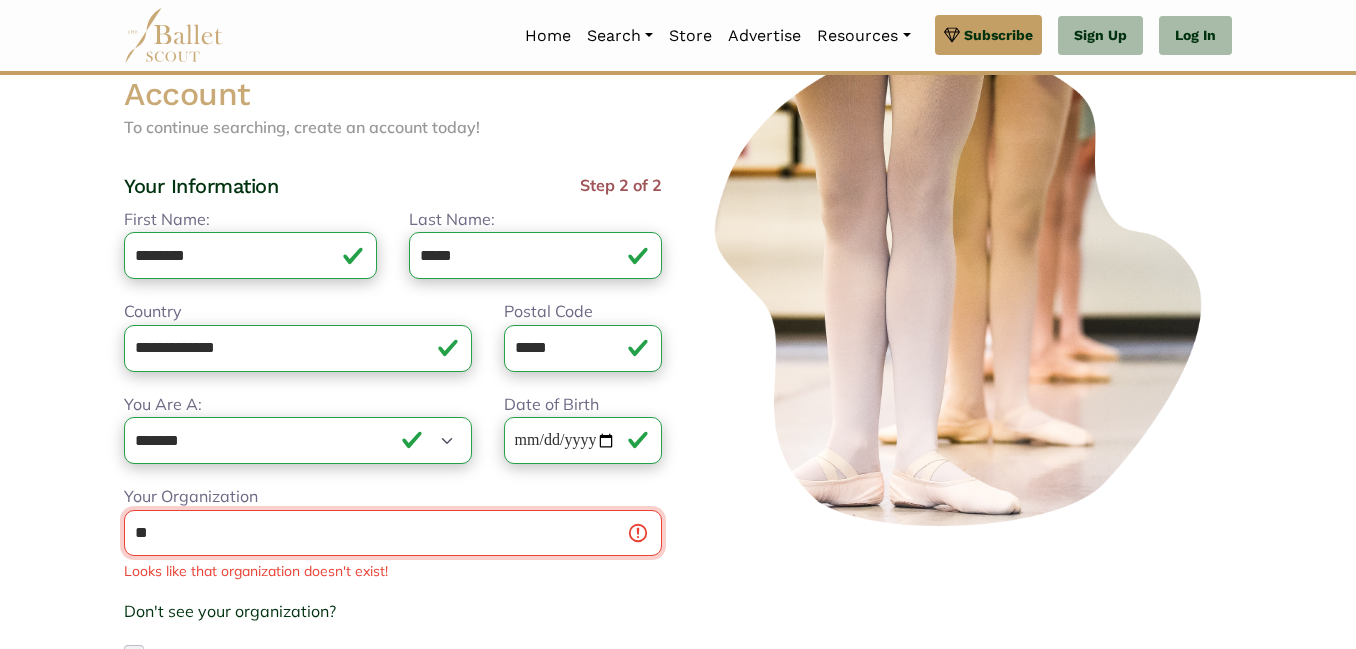 type on "*" 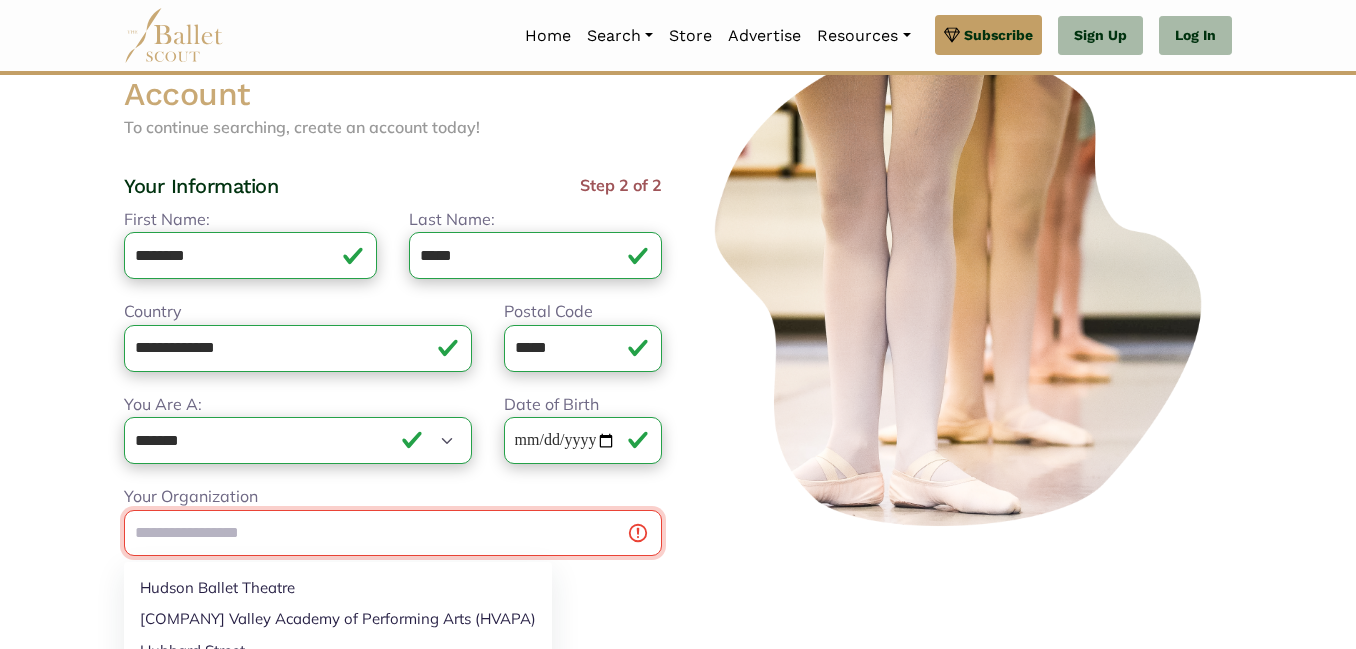 type 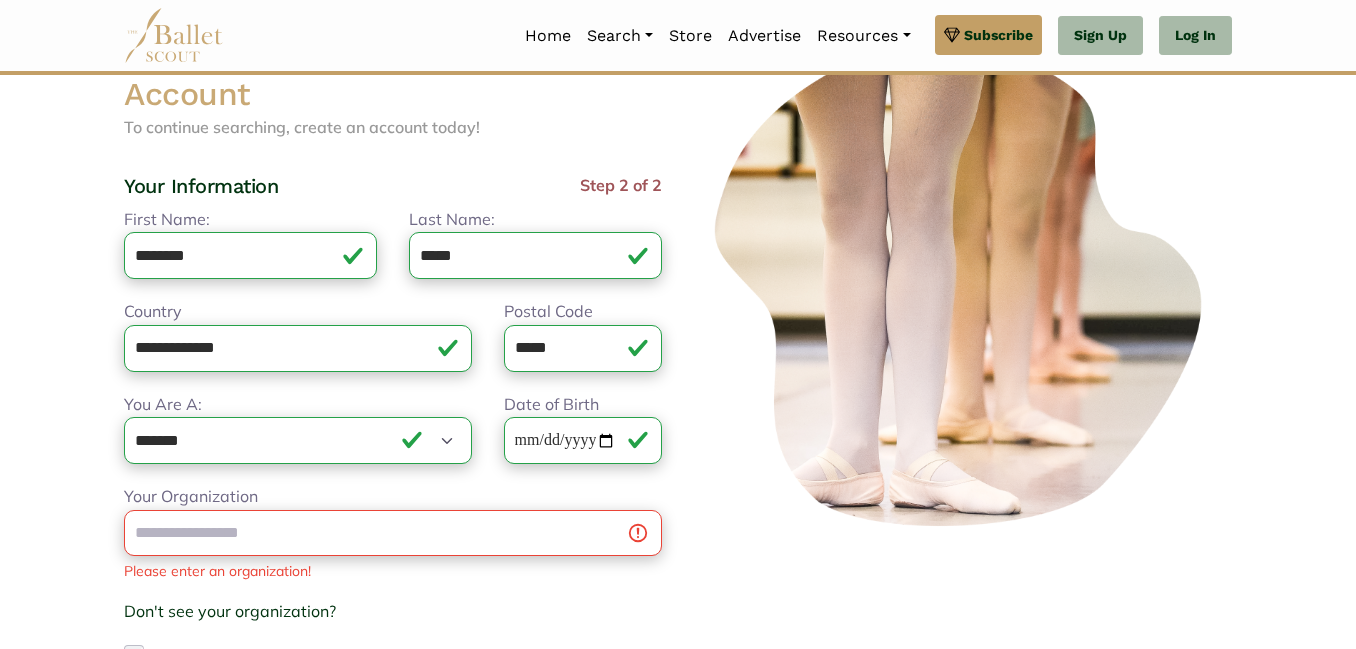click on "Premium Feature
Make this audition season count. Upgrade to premium for access to tools and resources that will help you stay ahead of the game.
About Premium
Cancel
Loading...
Please Wait
Organizations Programs Jobs" at bounding box center (678, 523) 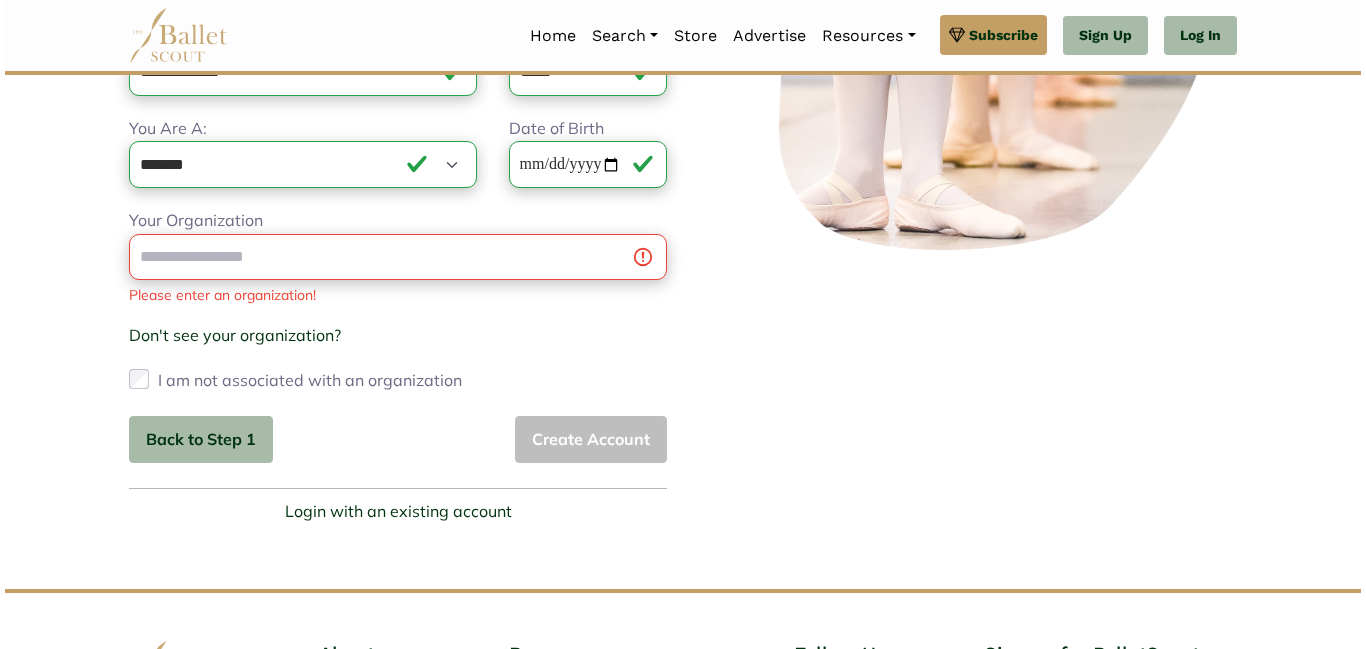 scroll, scrollTop: 393, scrollLeft: 0, axis: vertical 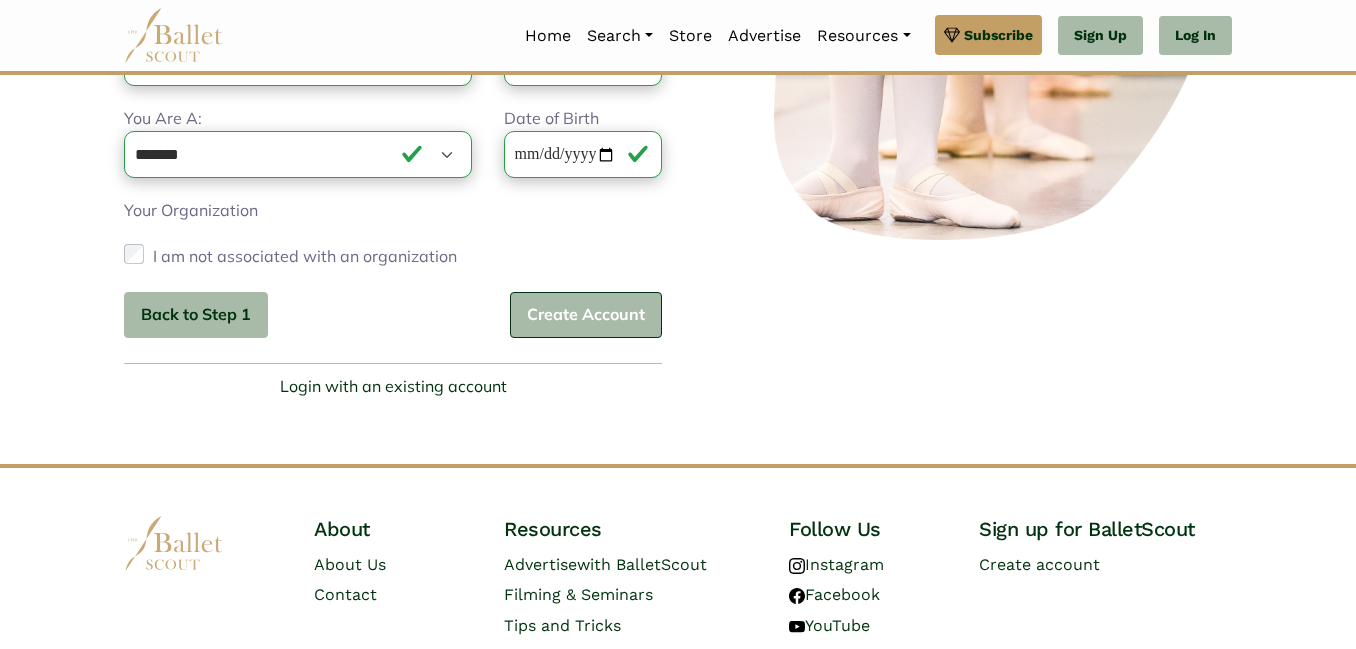 click on "Create Account" at bounding box center (586, 315) 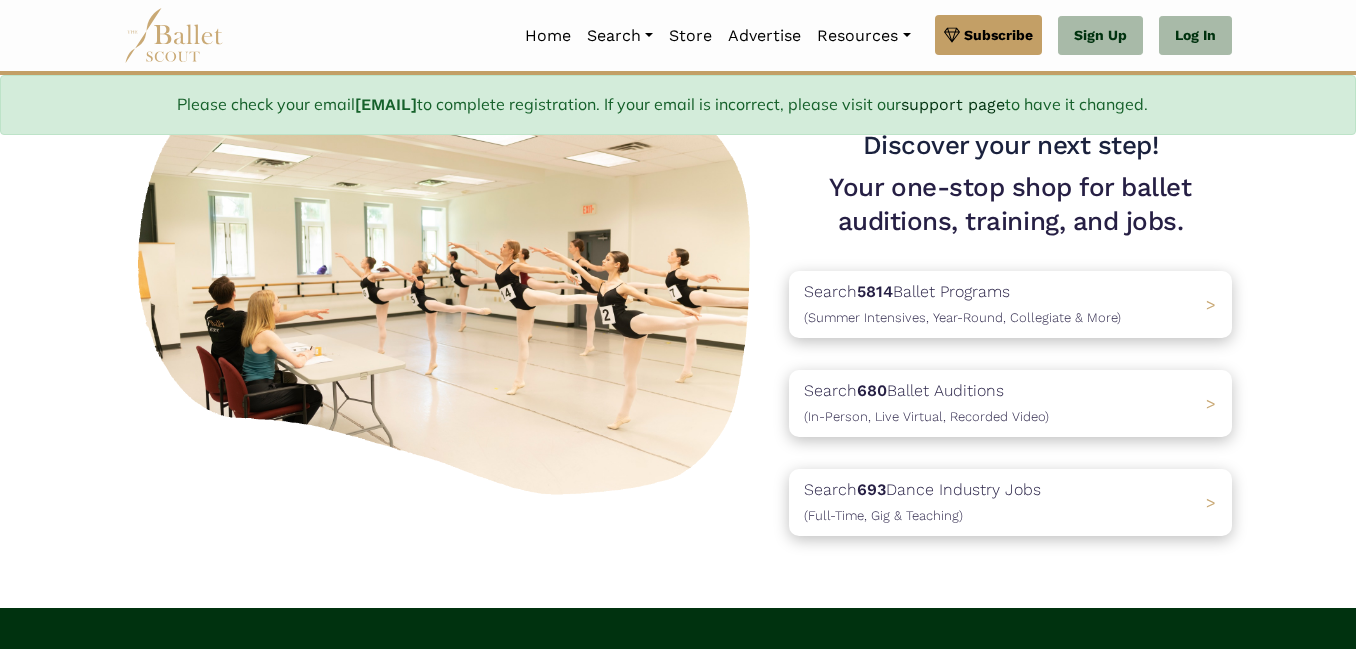 scroll, scrollTop: 169, scrollLeft: 0, axis: vertical 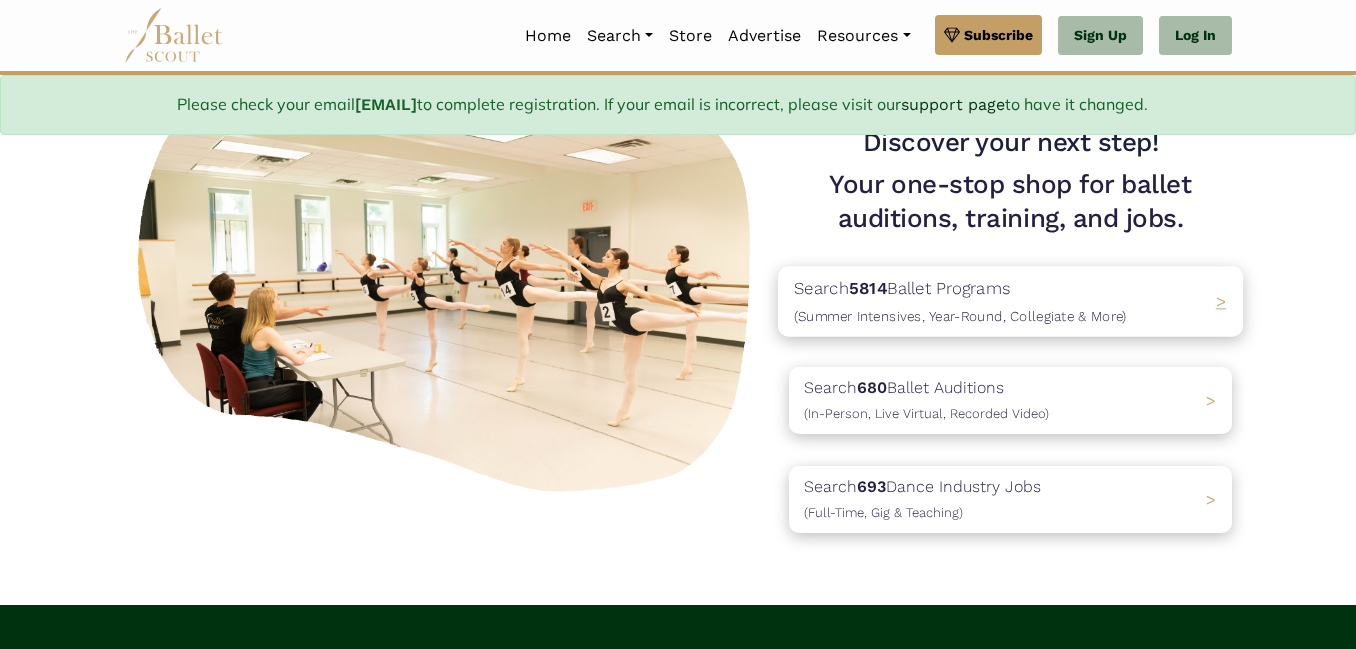 click on "Search  5814   Ballet Programs (Summer Intensives, Year-Round, Collegiate & More)" at bounding box center (960, 301) 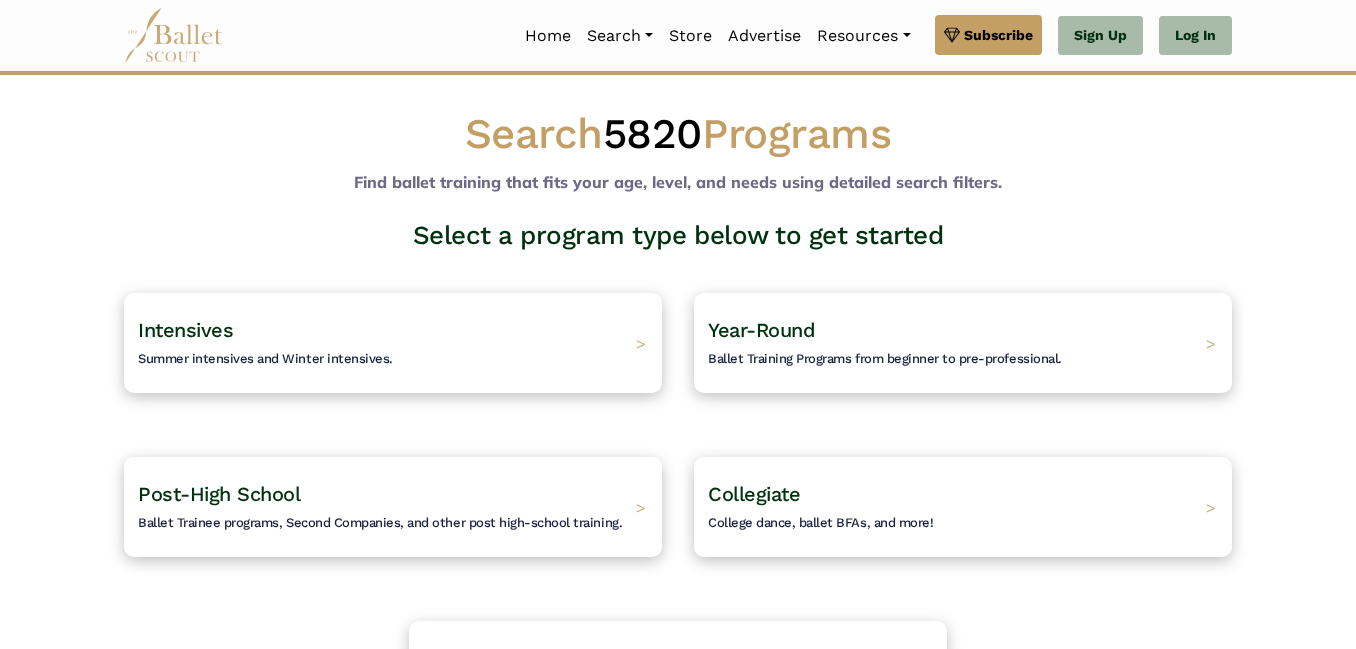 scroll, scrollTop: 0, scrollLeft: 0, axis: both 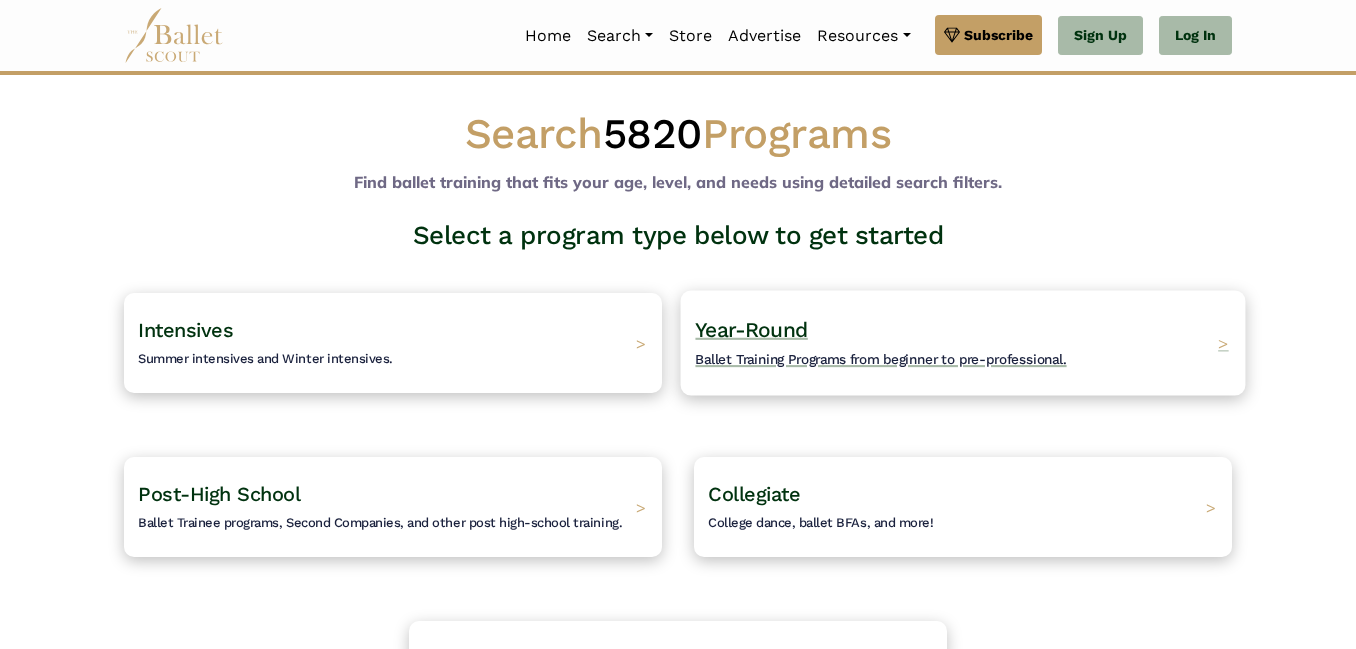 click on "Ballet Training
Programs from beginner to pre-professional." at bounding box center (880, 359) 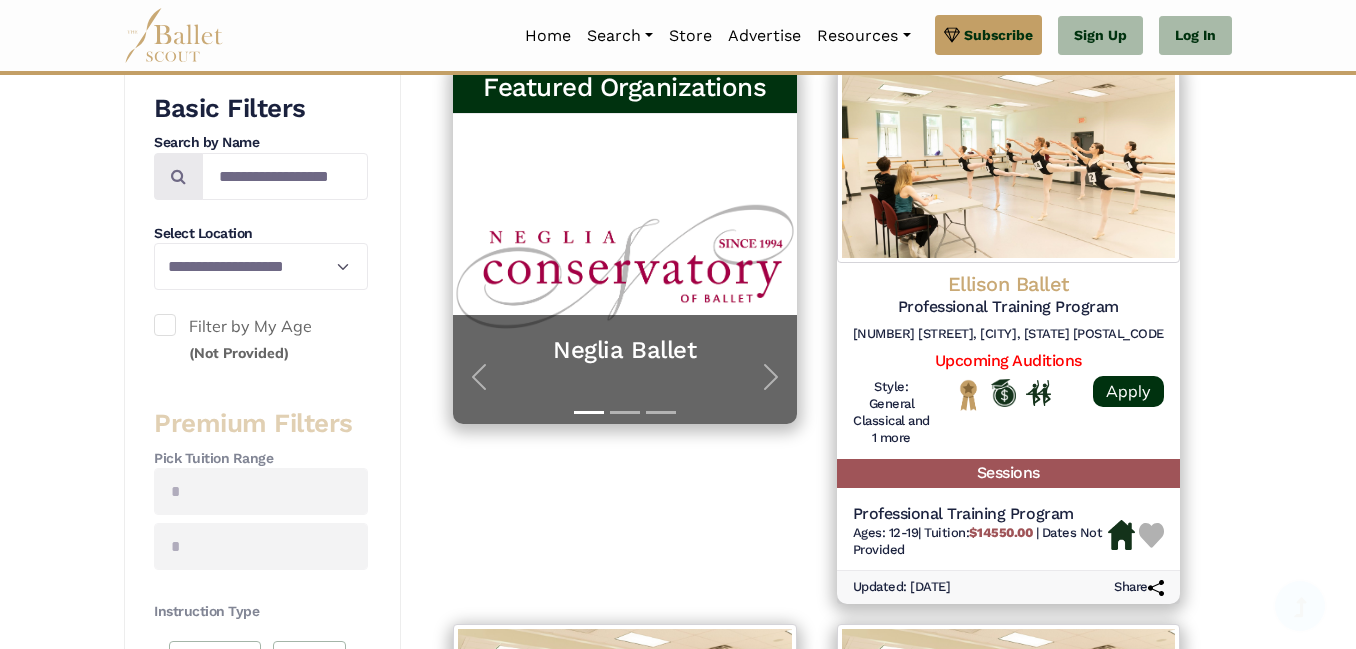 scroll, scrollTop: 467, scrollLeft: 0, axis: vertical 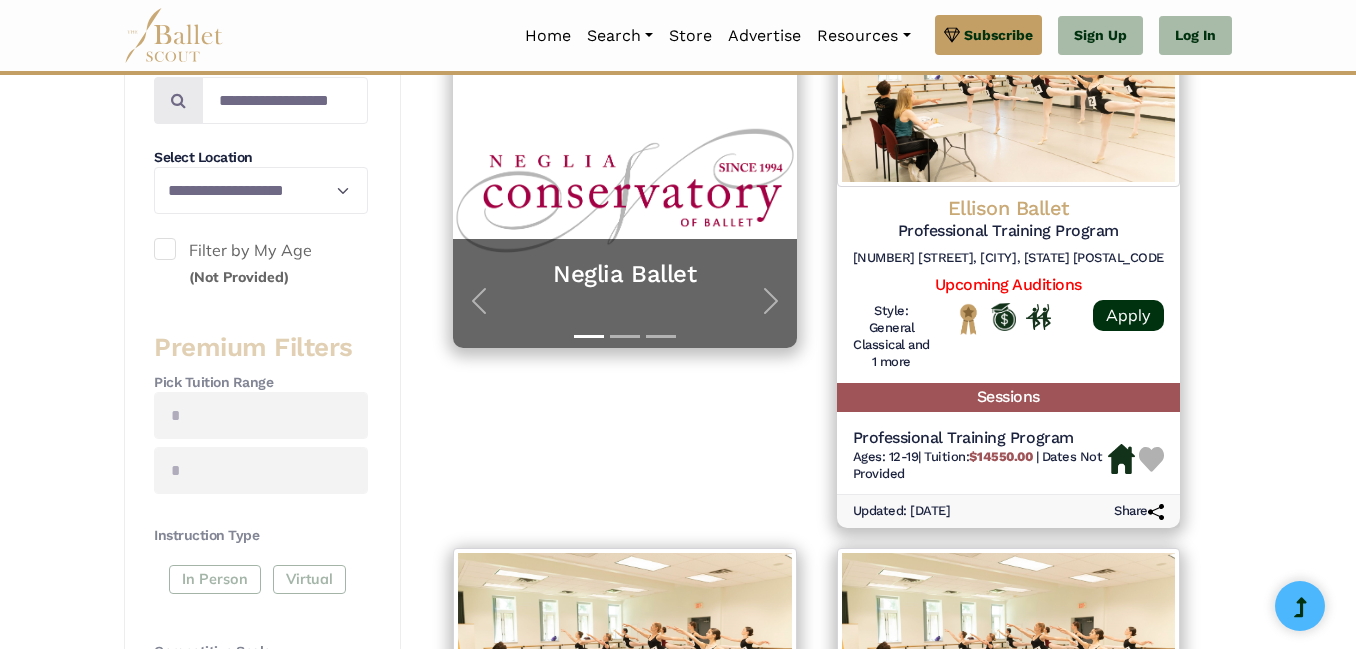 click on "Filter by My Age
(Not Provided)" at bounding box center [261, 263] 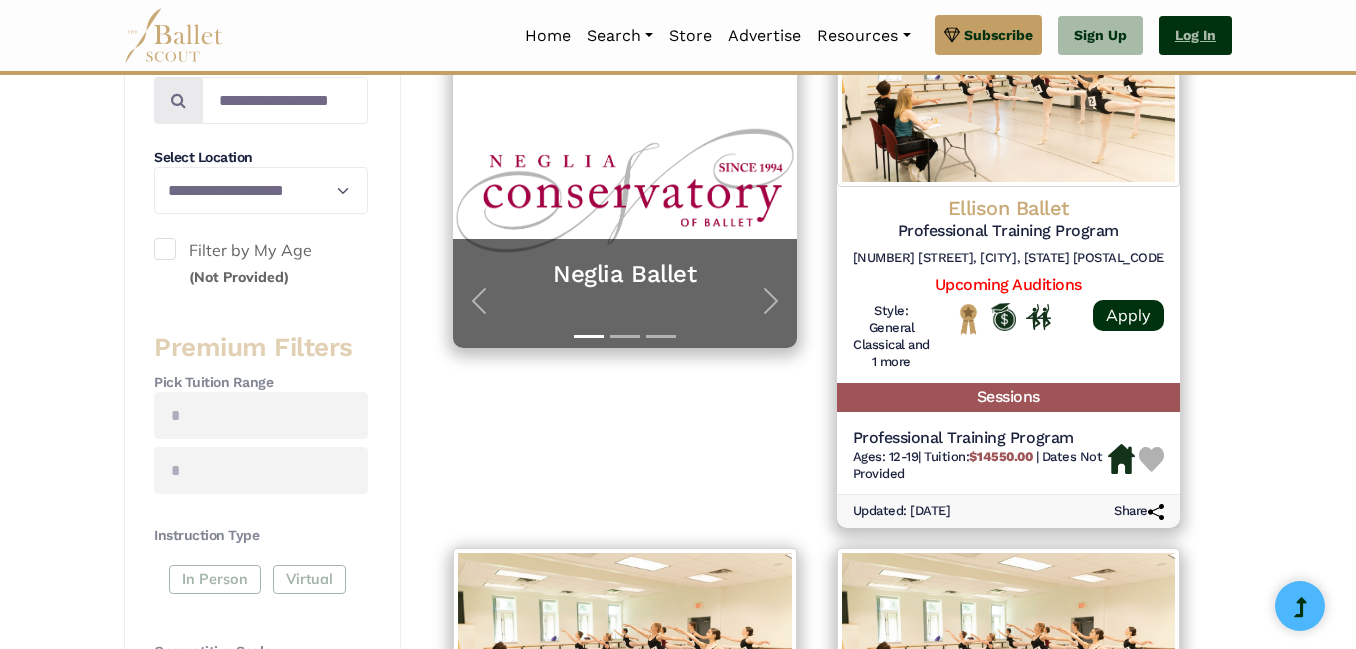 click on "Log In" at bounding box center (1195, 36) 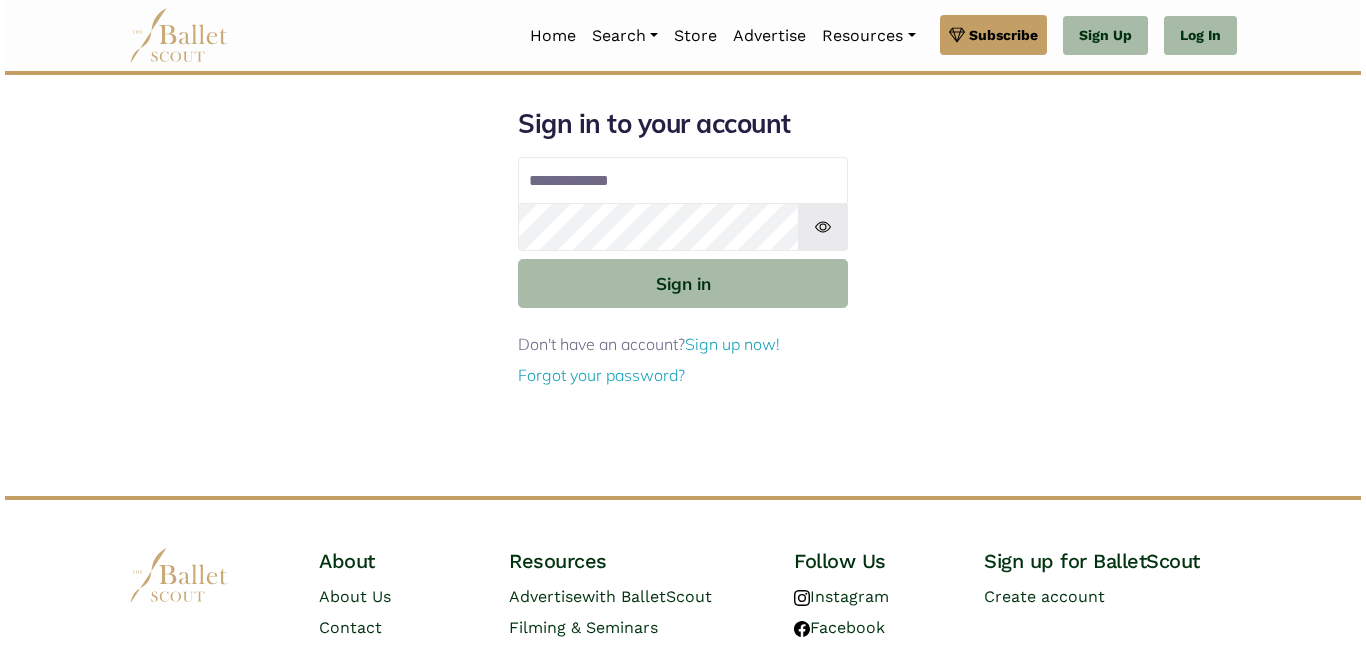 scroll, scrollTop: 0, scrollLeft: 0, axis: both 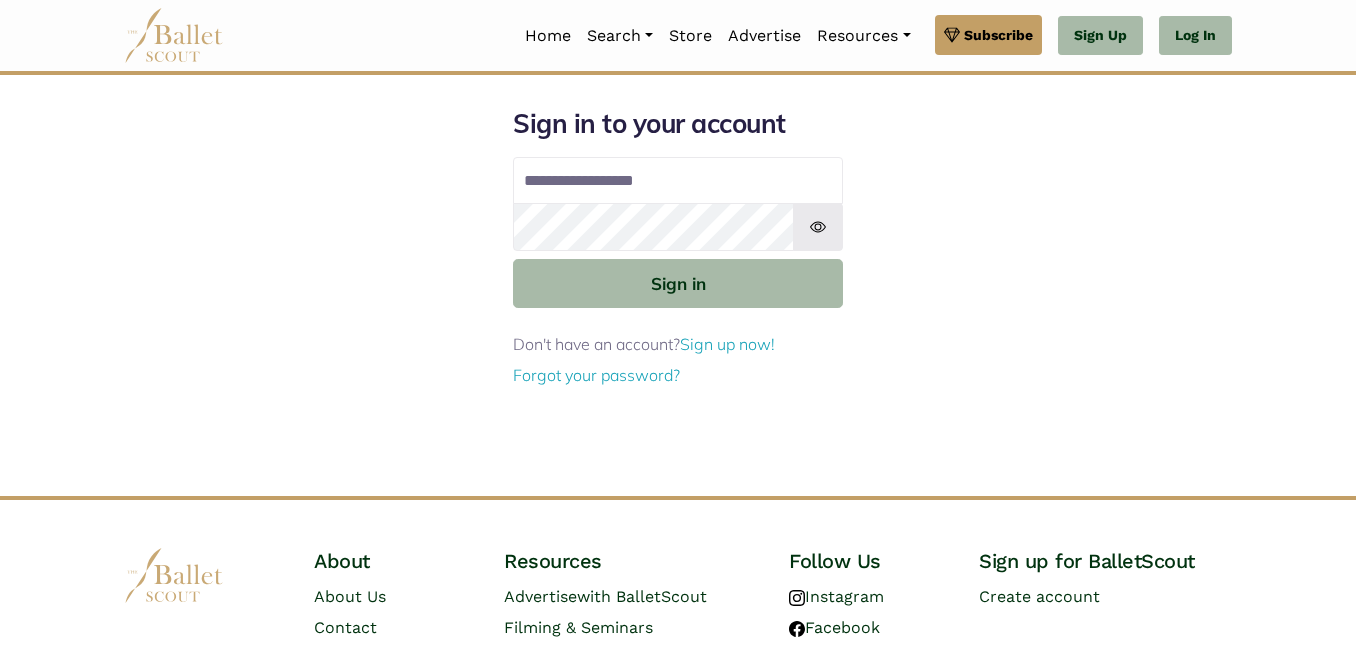 type on "**********" 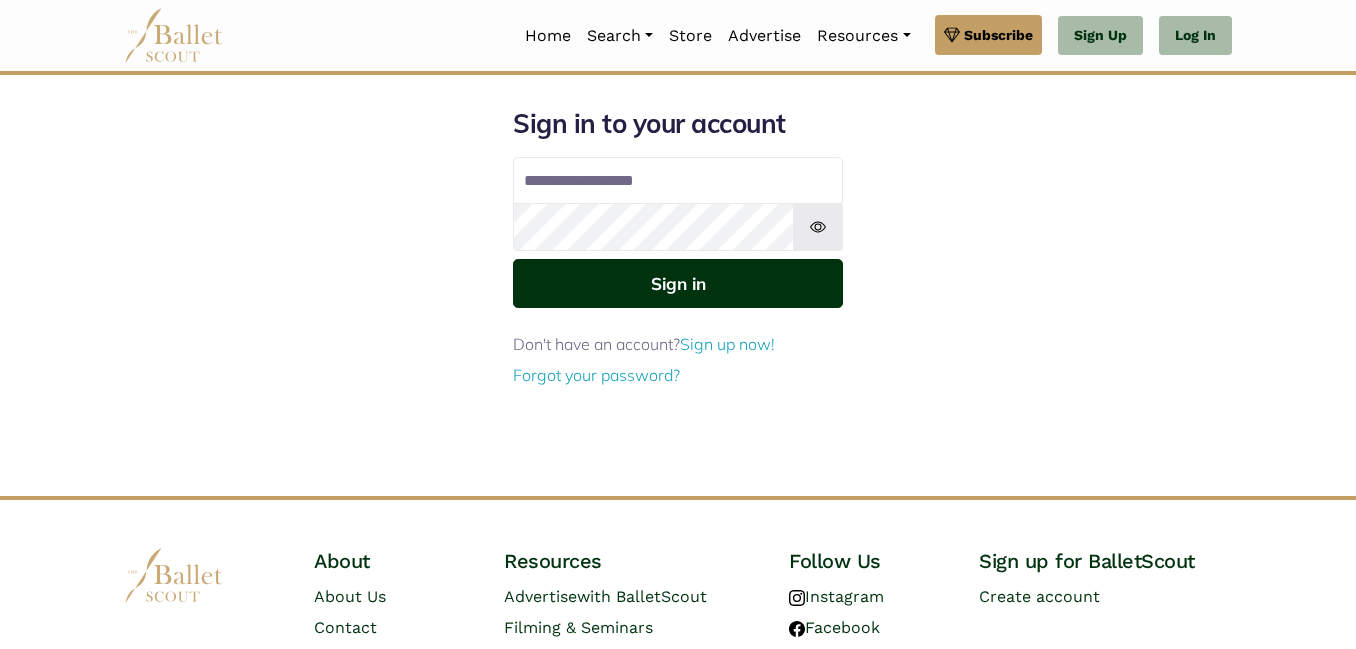 click on "Sign in" at bounding box center [678, 283] 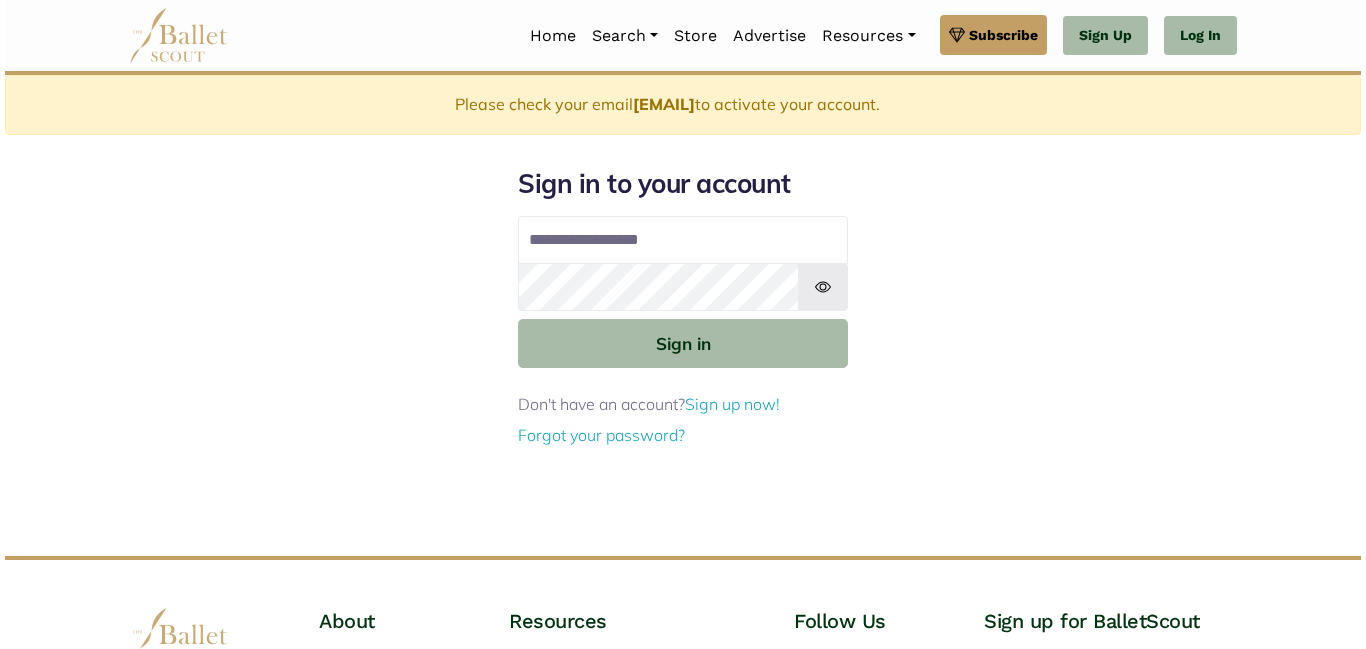 scroll, scrollTop: 0, scrollLeft: 0, axis: both 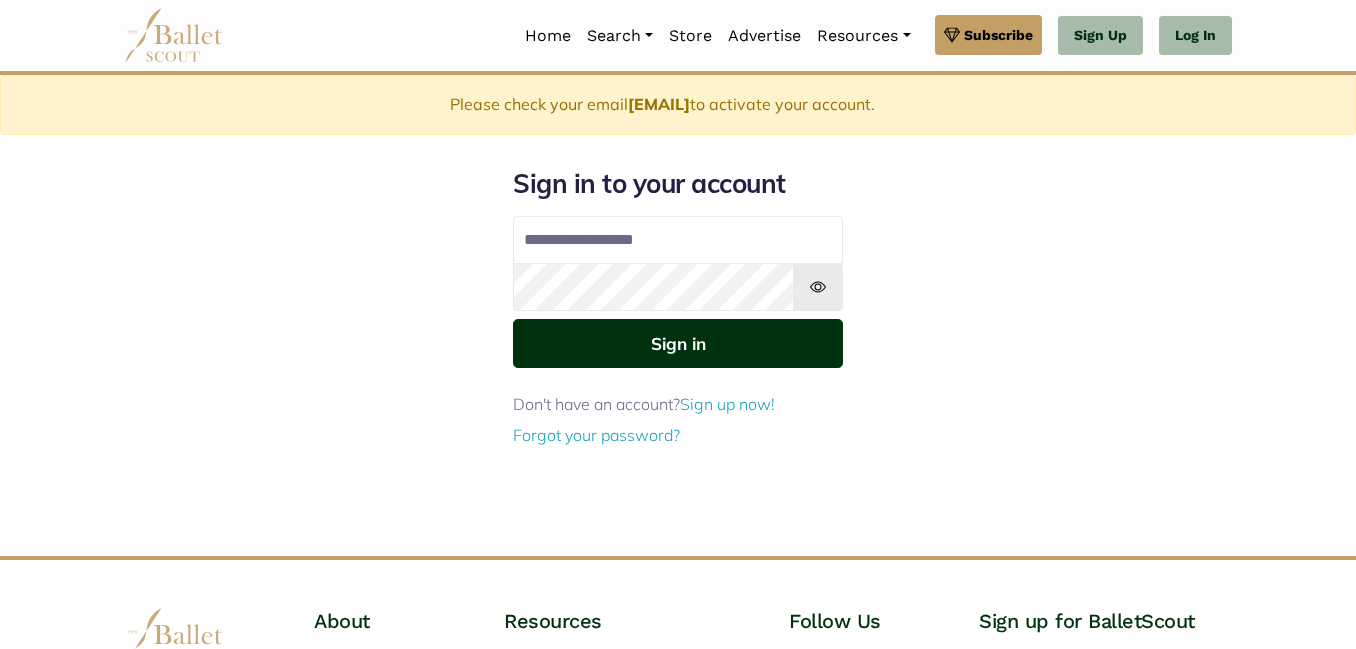click on "Sign in" at bounding box center (678, 343) 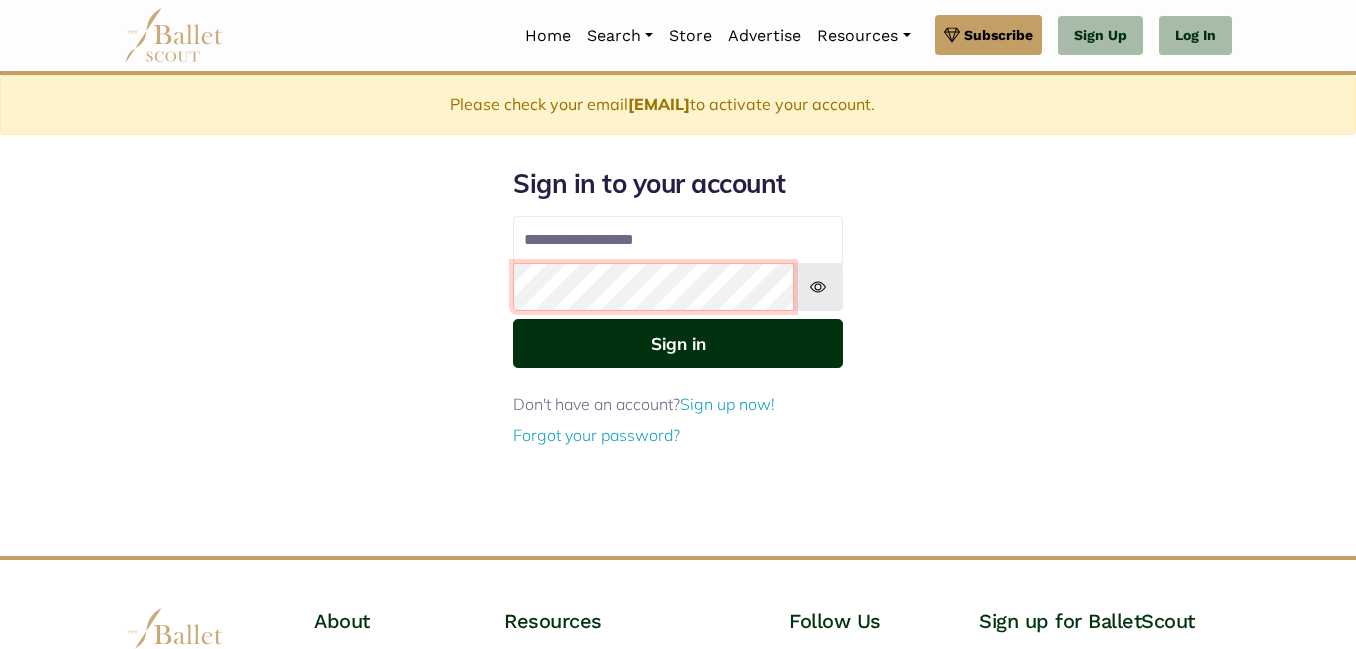 click on "Sign in" at bounding box center [678, 343] 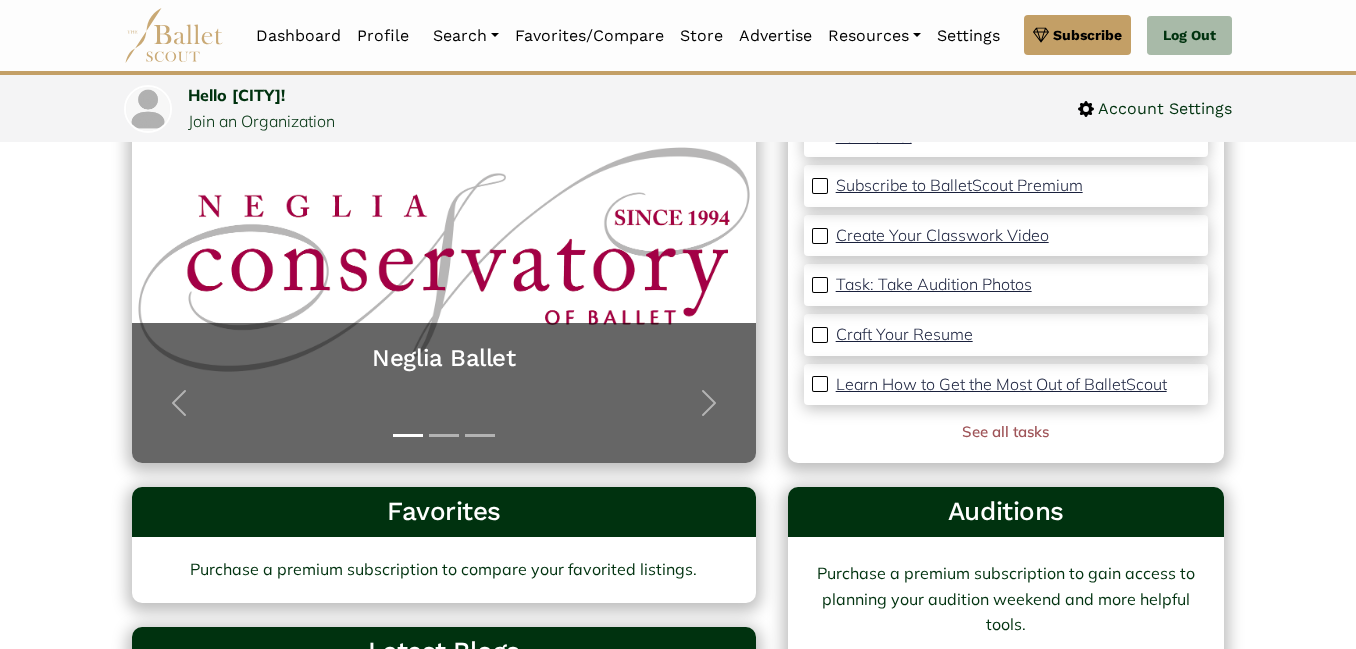 scroll, scrollTop: 0, scrollLeft: 0, axis: both 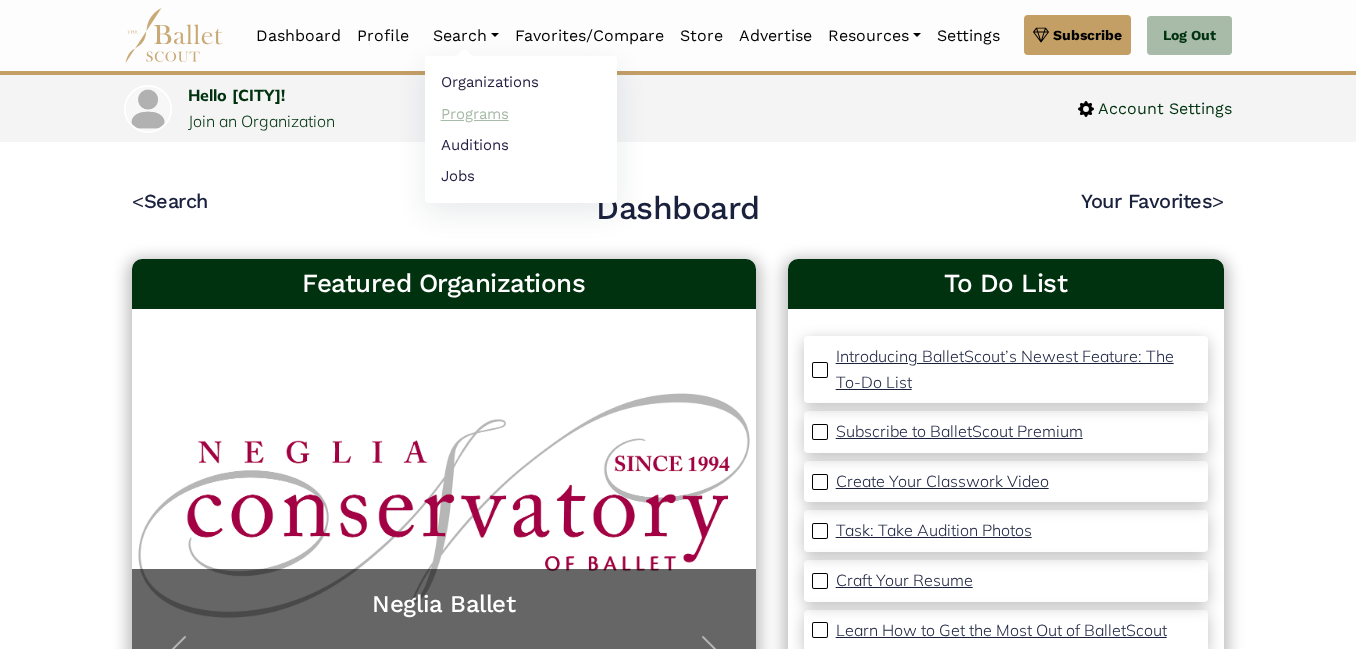 click on "Programs" at bounding box center [521, 113] 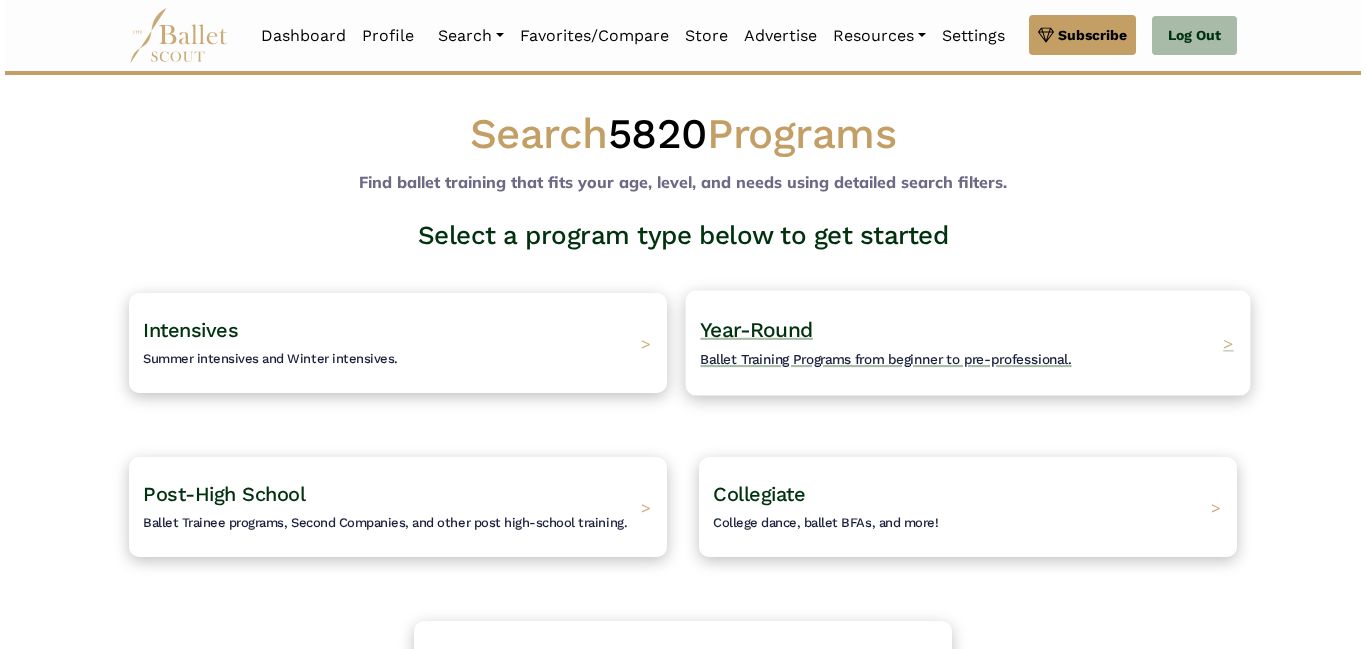 scroll, scrollTop: 0, scrollLeft: 0, axis: both 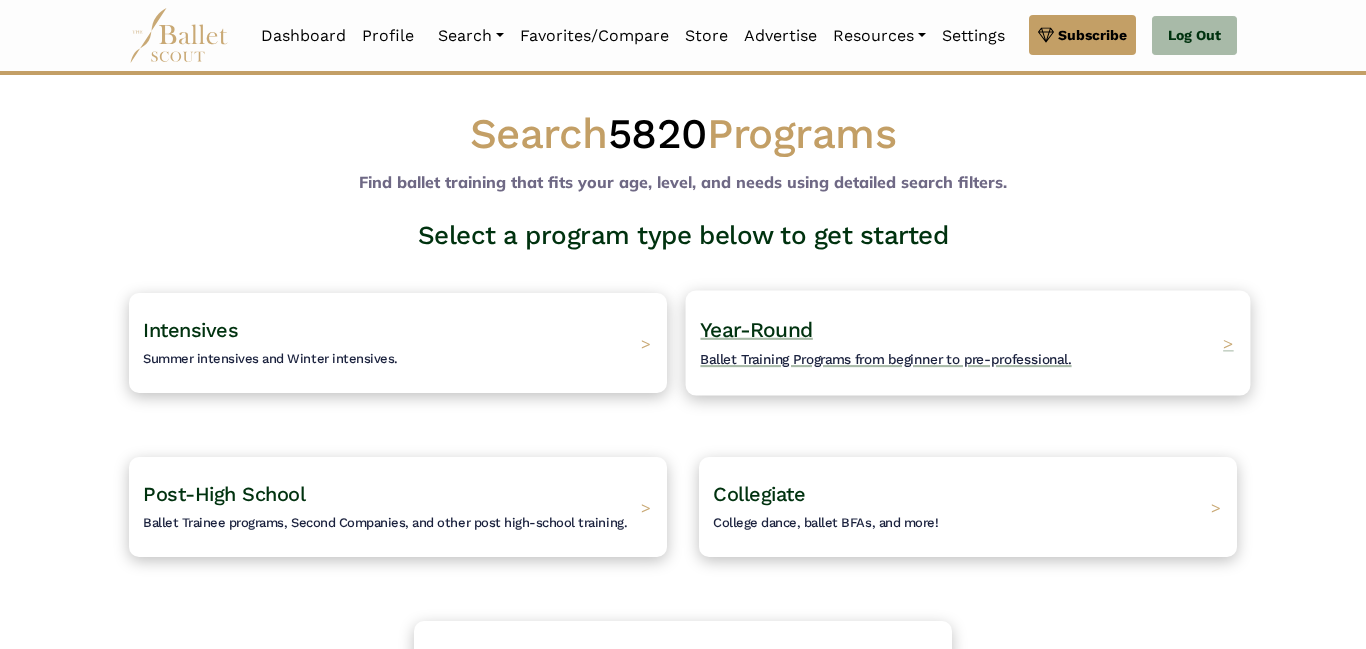 click on "Ballet Training
Programs from beginner to pre-professional." at bounding box center [885, 359] 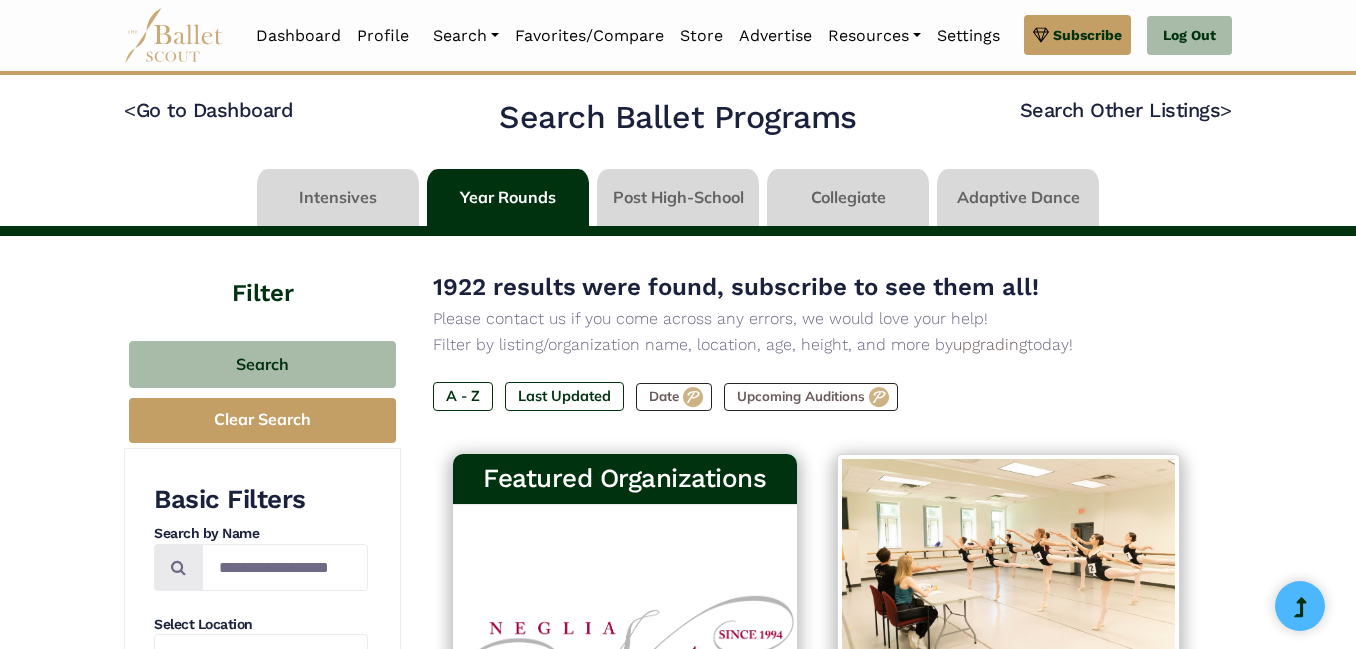scroll, scrollTop: 198, scrollLeft: 0, axis: vertical 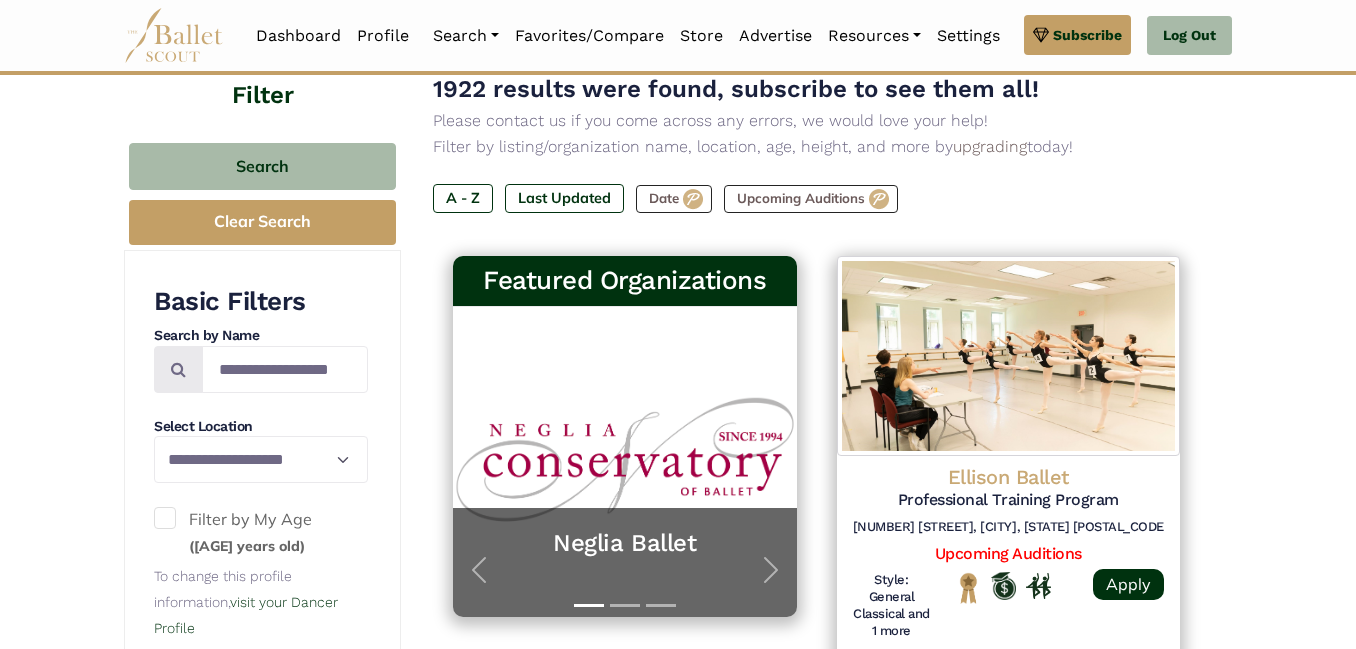 click at bounding box center [165, 518] 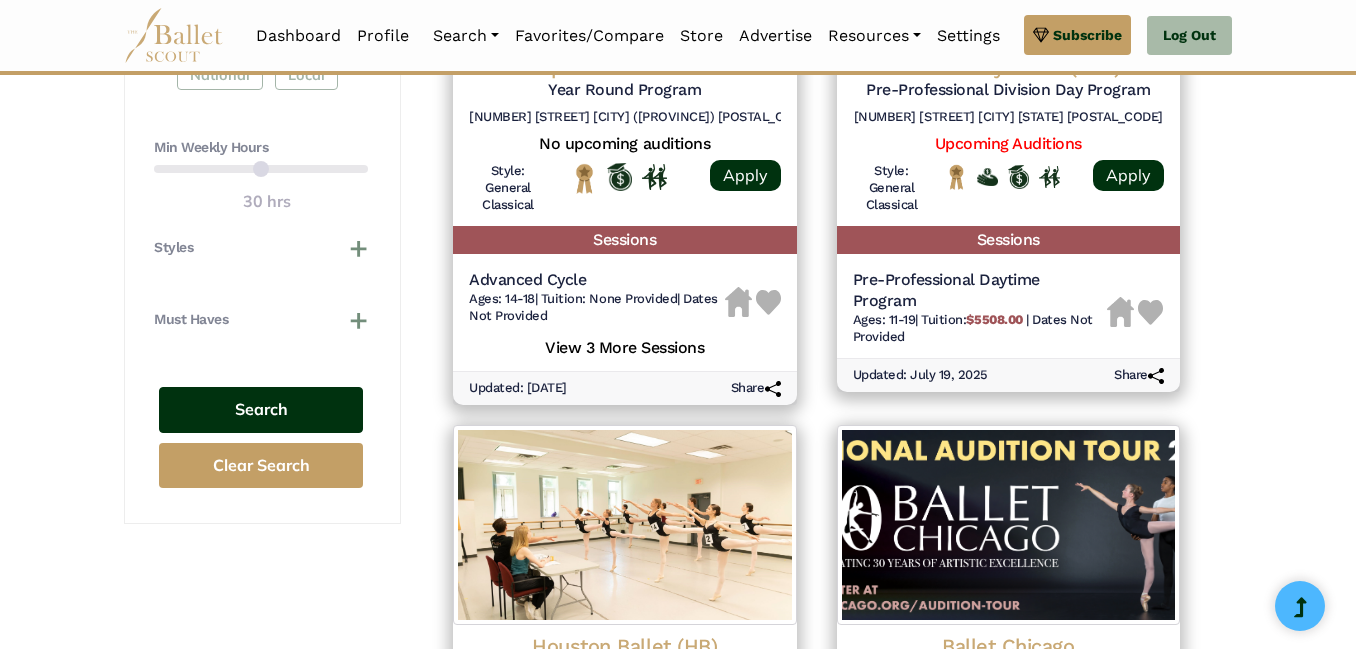 scroll, scrollTop: 1173, scrollLeft: 0, axis: vertical 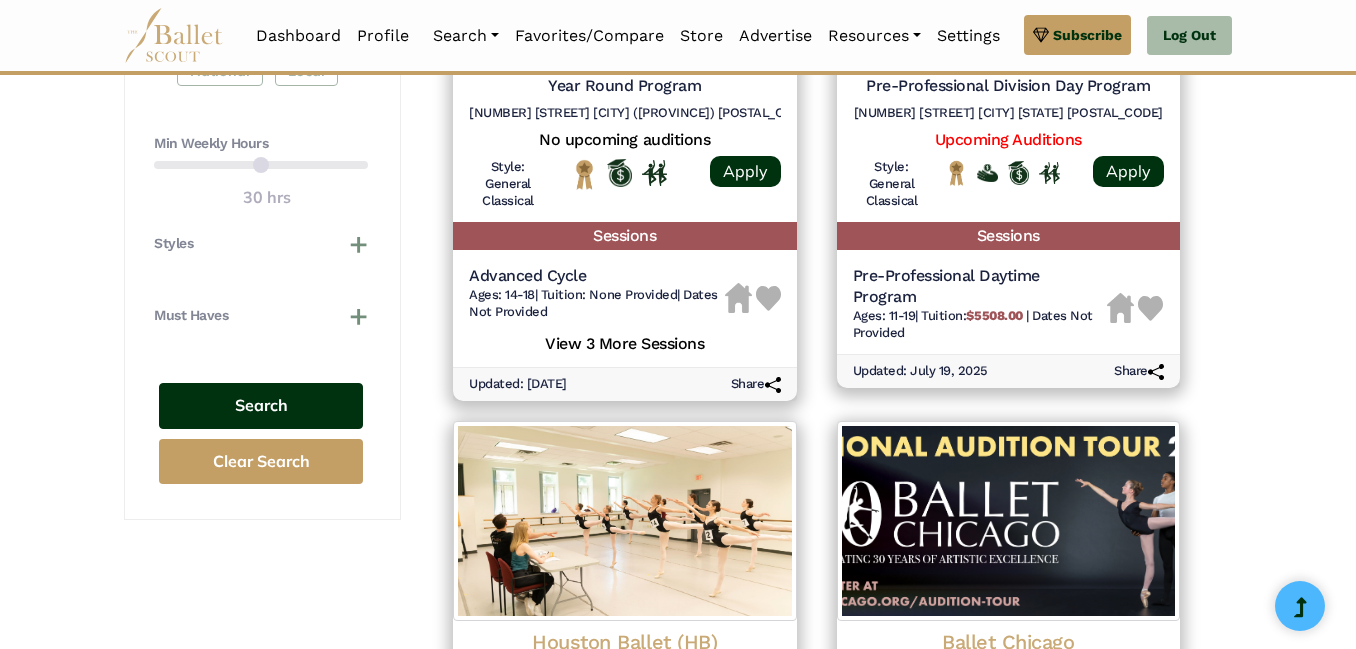 click on "Search" at bounding box center (261, 406) 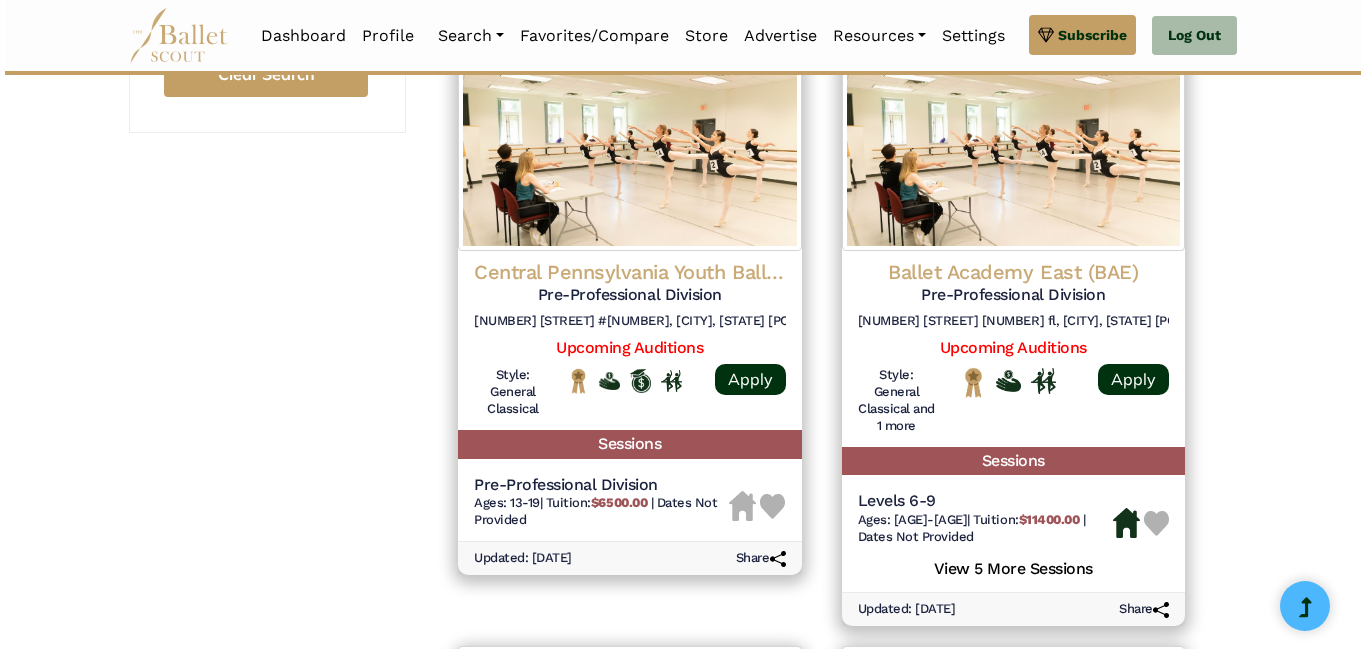 scroll, scrollTop: 1563, scrollLeft: 0, axis: vertical 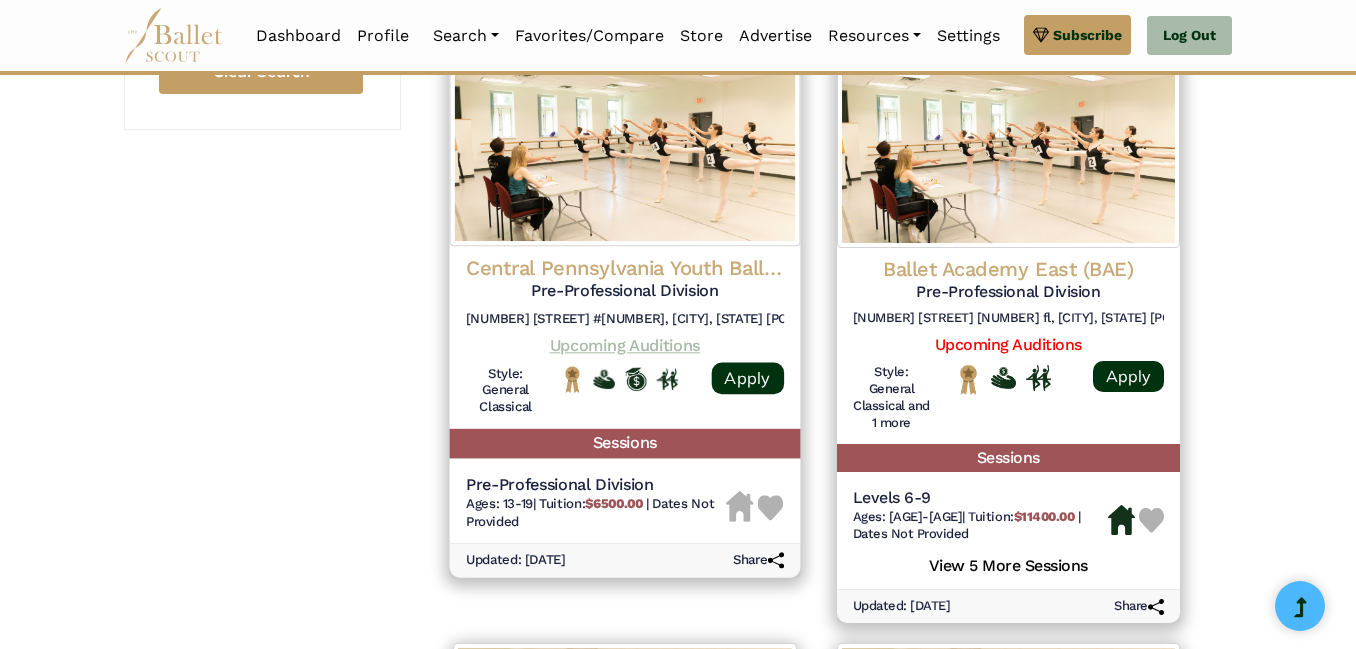 click on "Upcoming Auditions" at bounding box center (625, 344) 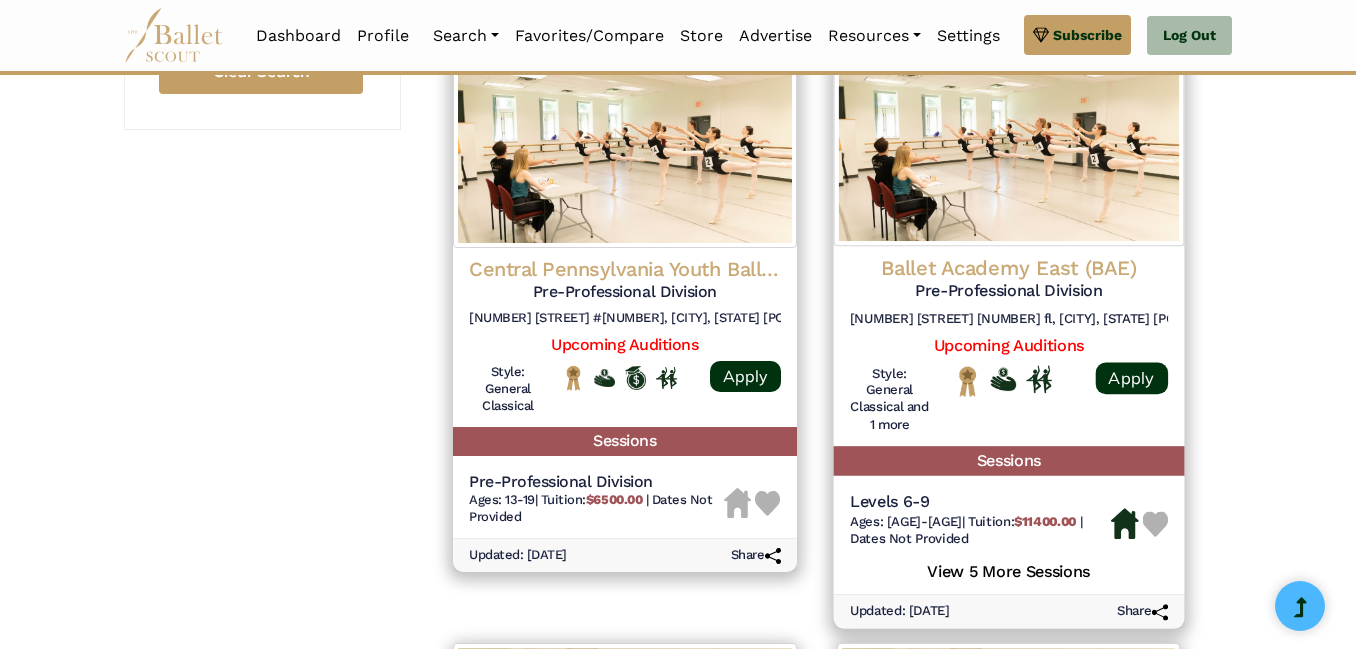 click on "Ballet Academy East (BAE)" at bounding box center (1009, -888) 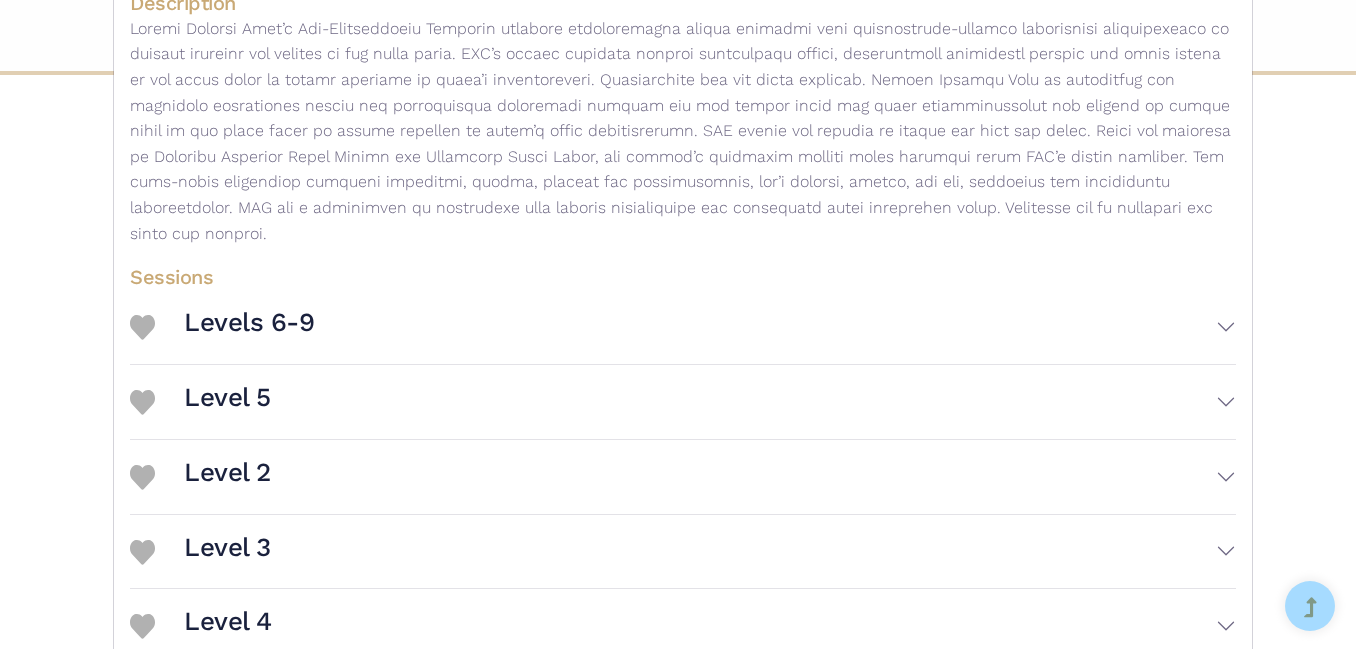 scroll, scrollTop: 544, scrollLeft: 0, axis: vertical 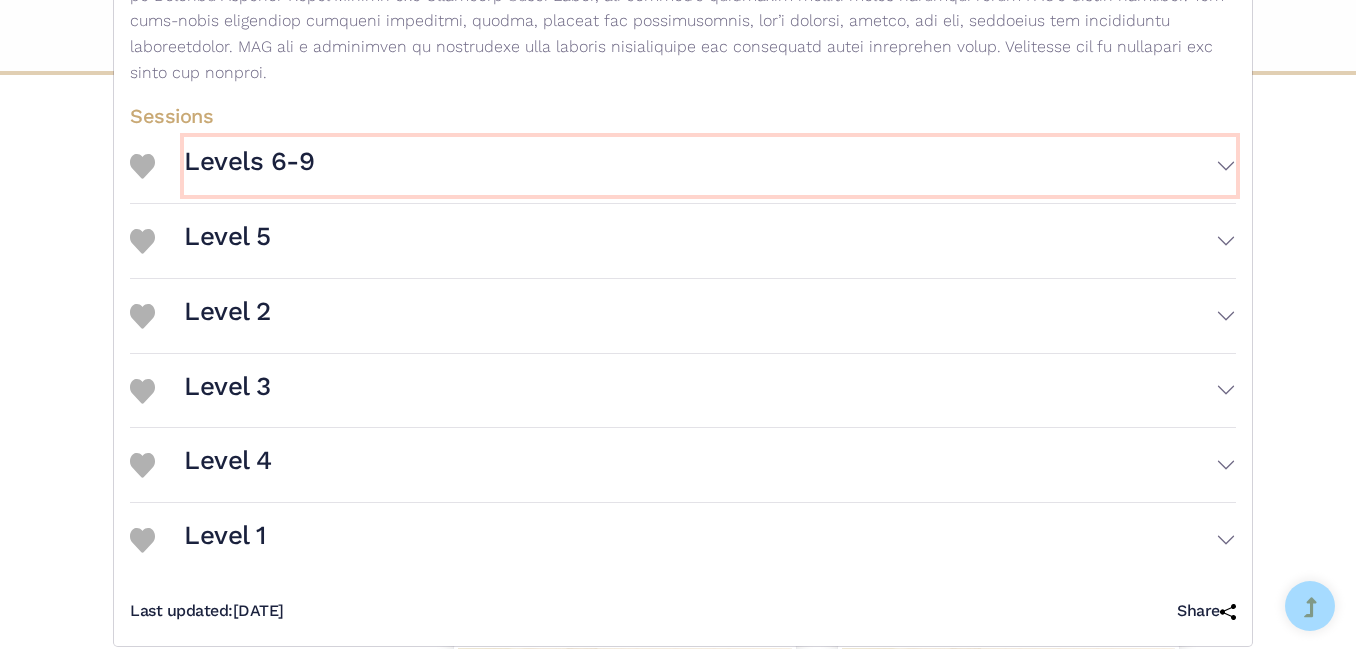 click on "Levels 6-9" at bounding box center (710, 166) 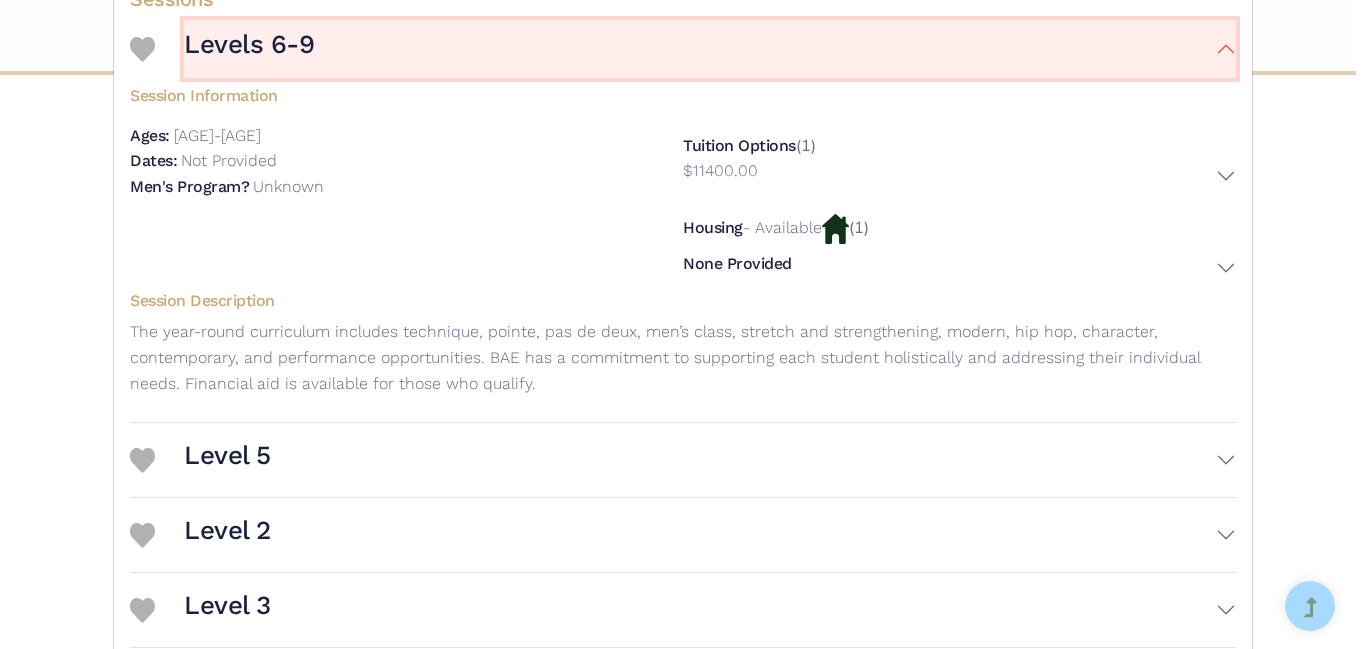 scroll, scrollTop: 663, scrollLeft: 0, axis: vertical 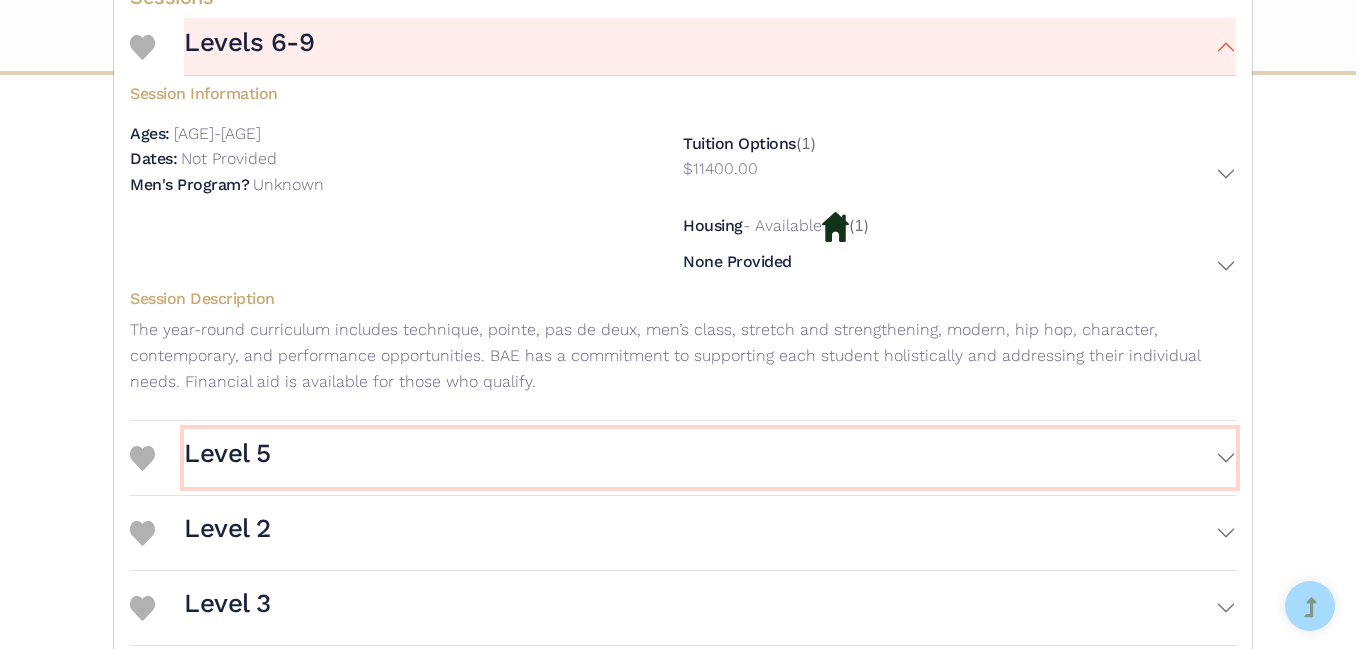 click on "Level 5" at bounding box center [710, 458] 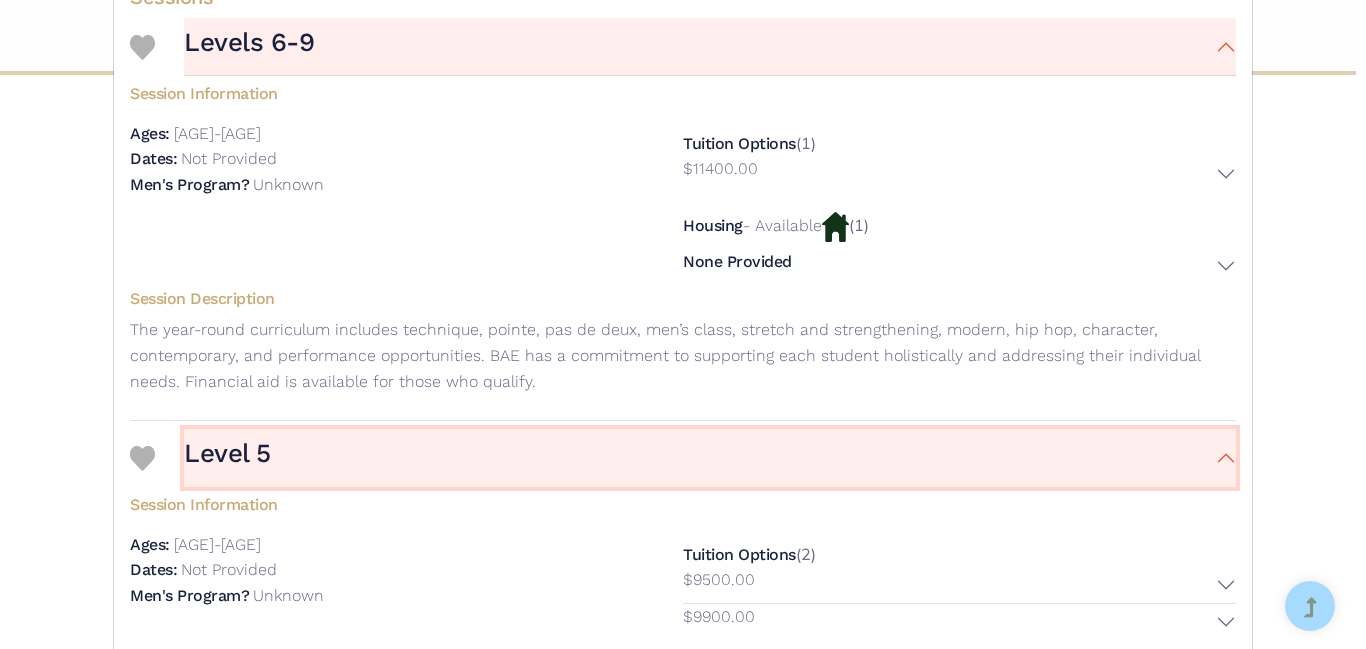 click on "Level 5" at bounding box center [710, 458] 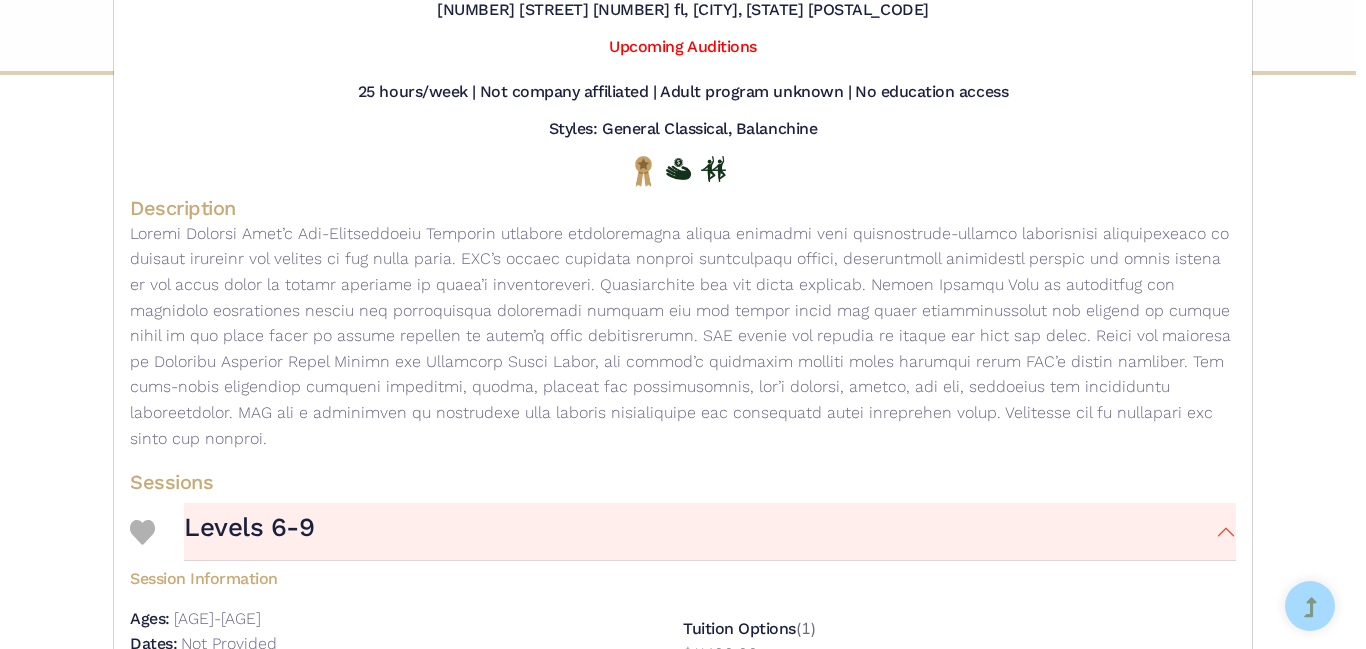 scroll, scrollTop: 188, scrollLeft: 0, axis: vertical 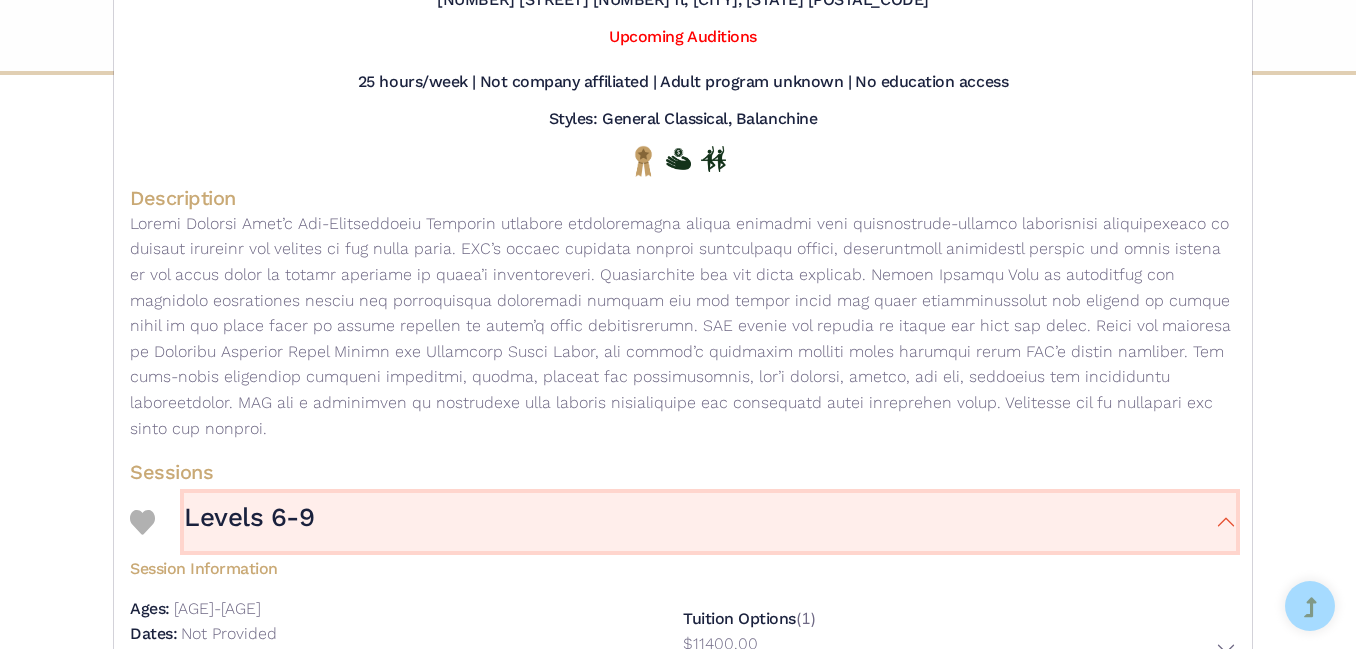 click on "Levels 6-9" at bounding box center [710, 522] 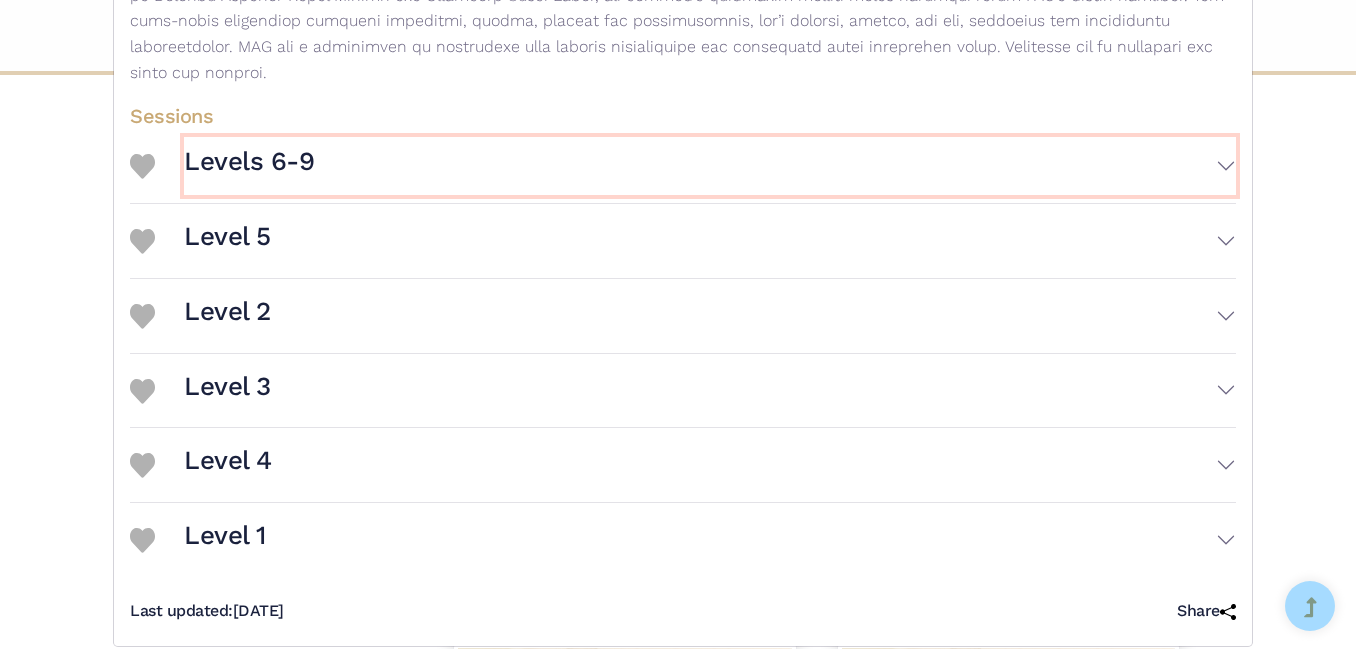 scroll, scrollTop: 0, scrollLeft: 0, axis: both 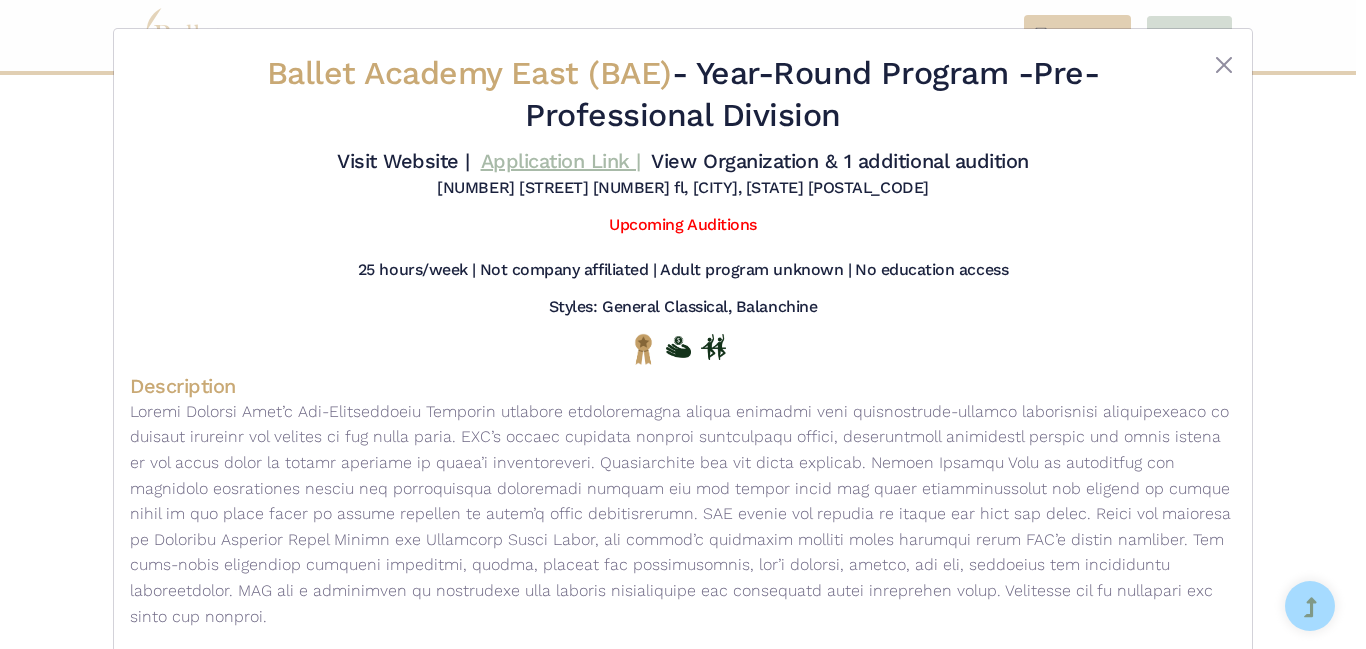 click on "Application Link |" at bounding box center (561, 161) 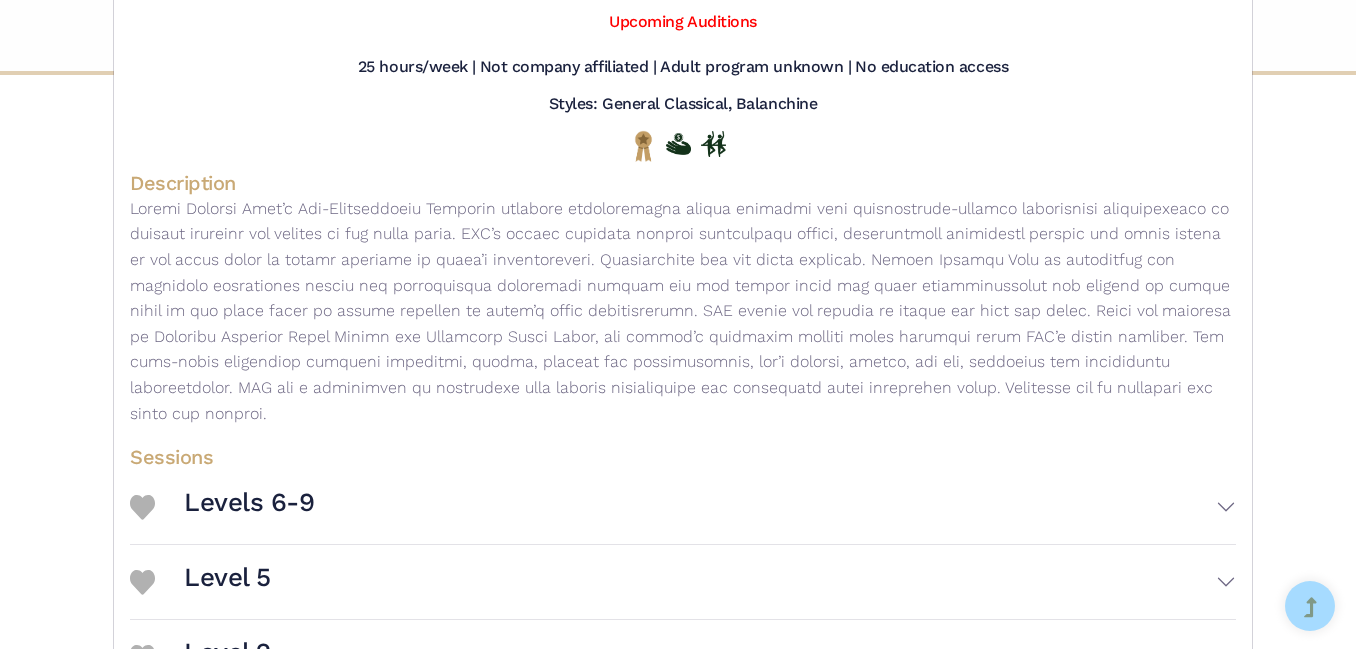 scroll, scrollTop: 189, scrollLeft: 0, axis: vertical 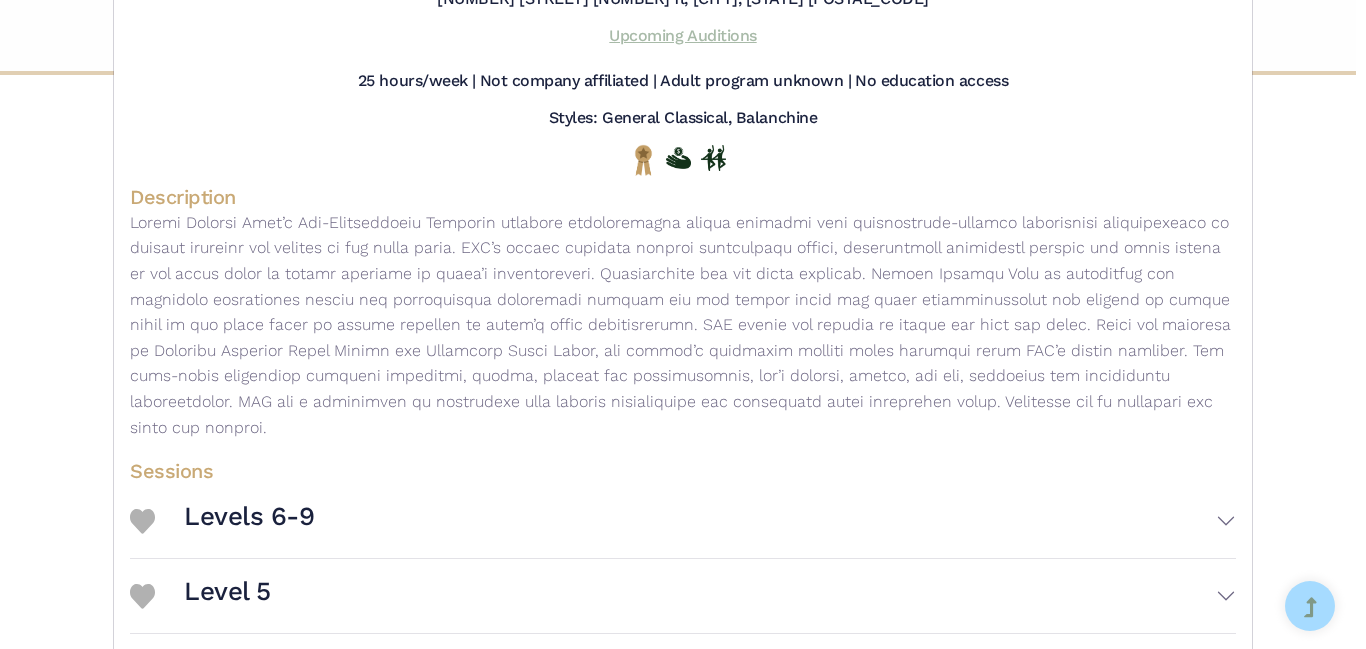click on "Upcoming Auditions" at bounding box center [682, 35] 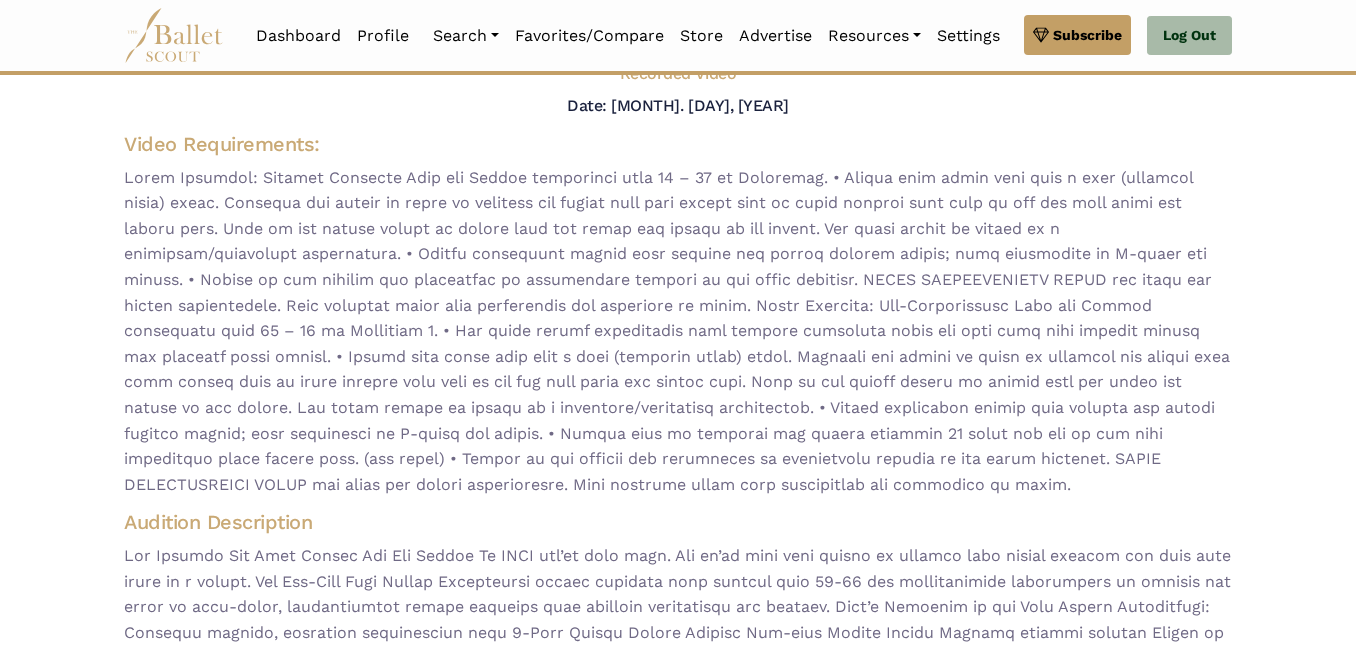 scroll, scrollTop: 0, scrollLeft: 0, axis: both 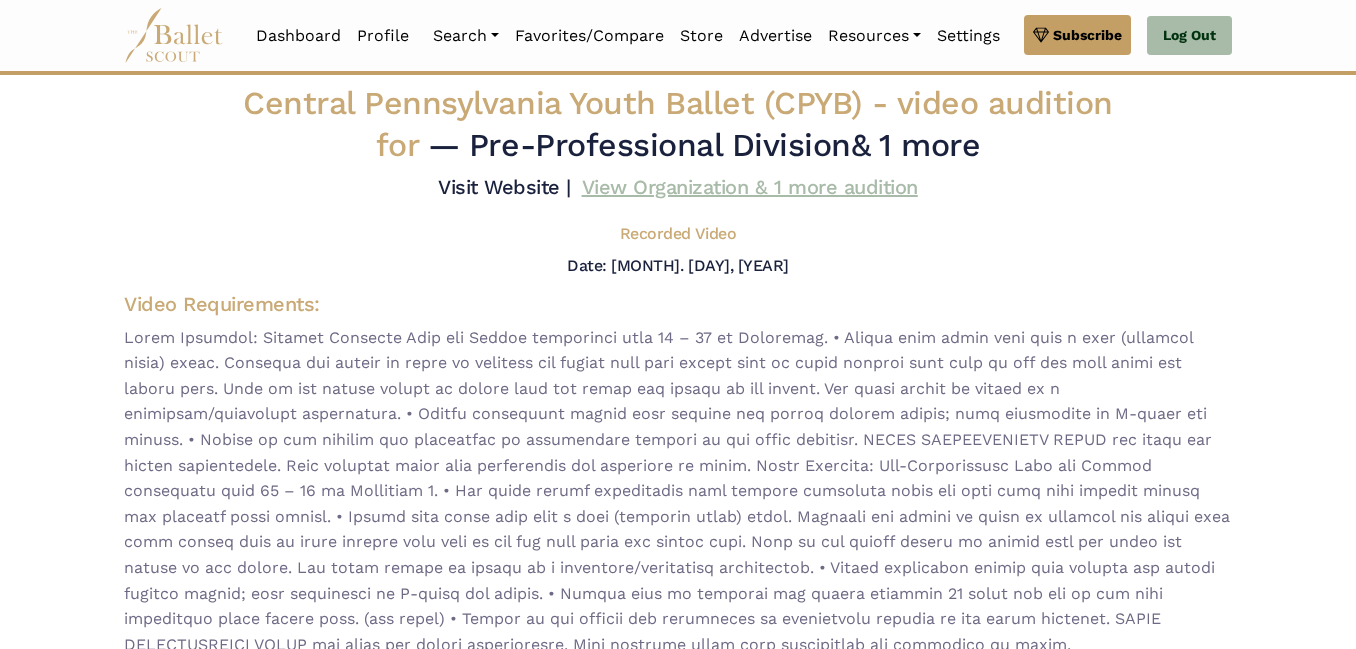 click on "View Organization
& 1 more audition" at bounding box center [750, 187] 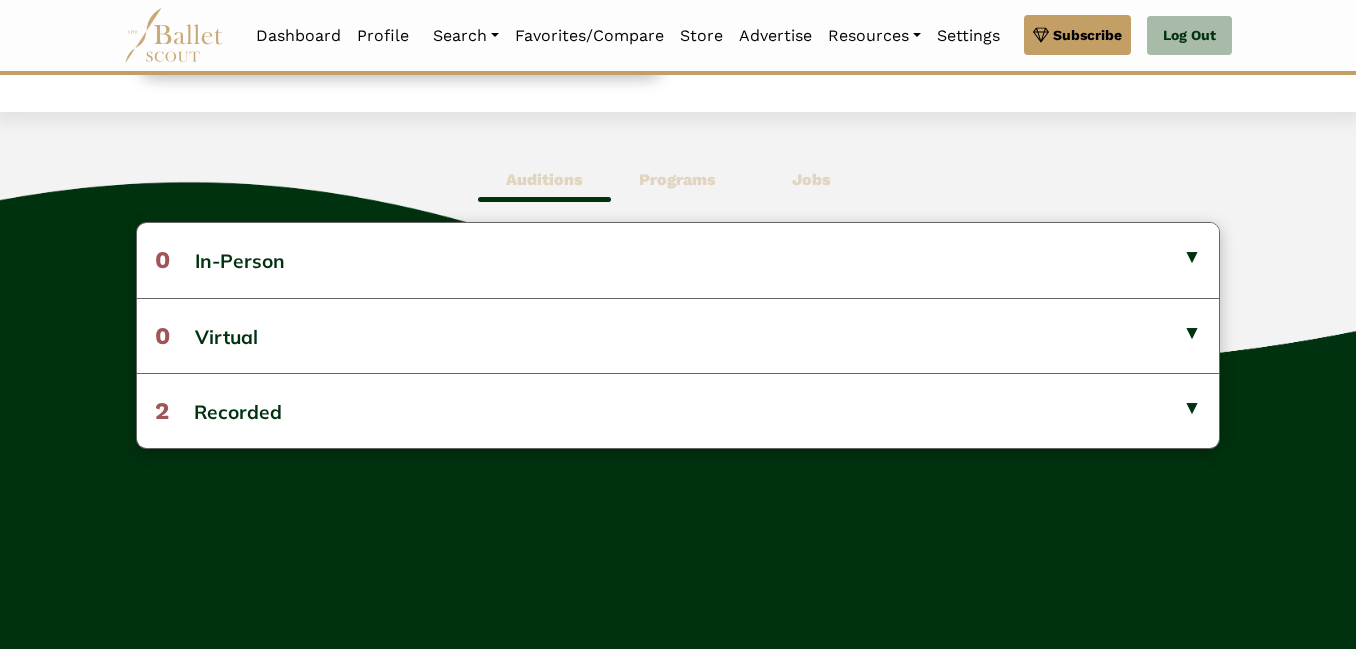 scroll, scrollTop: 526, scrollLeft: 0, axis: vertical 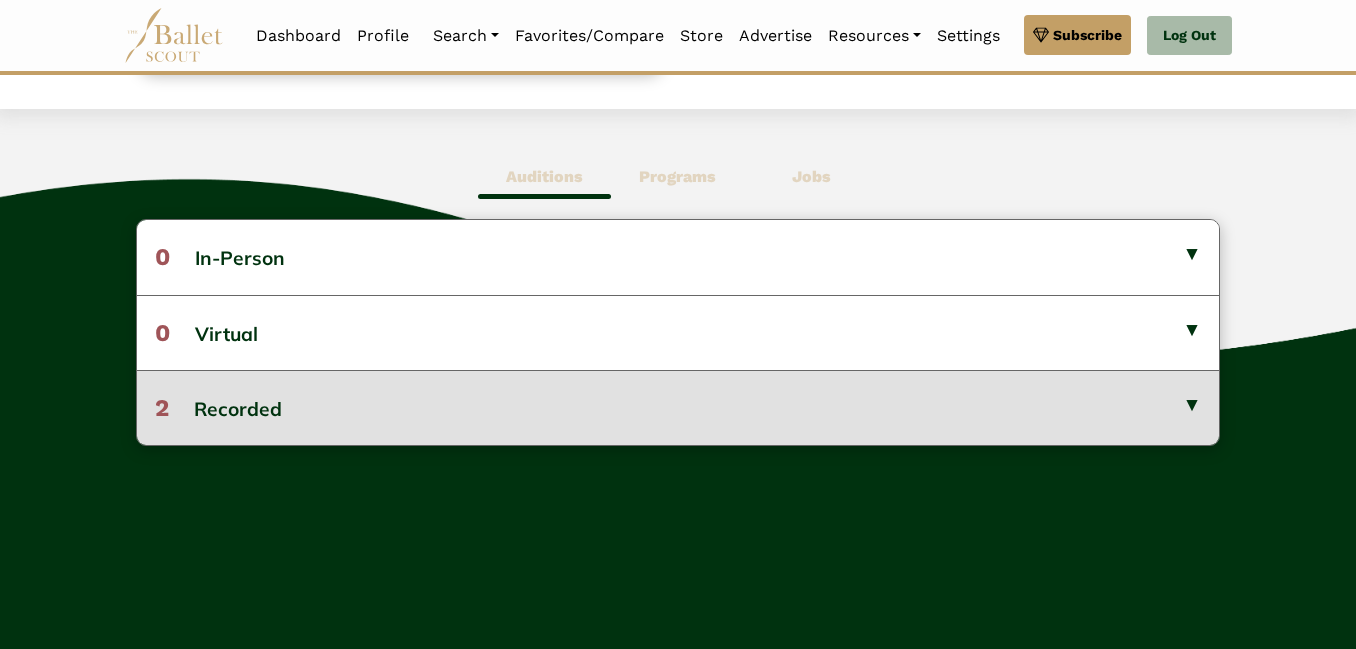click on "2   Recorded" at bounding box center [678, 407] 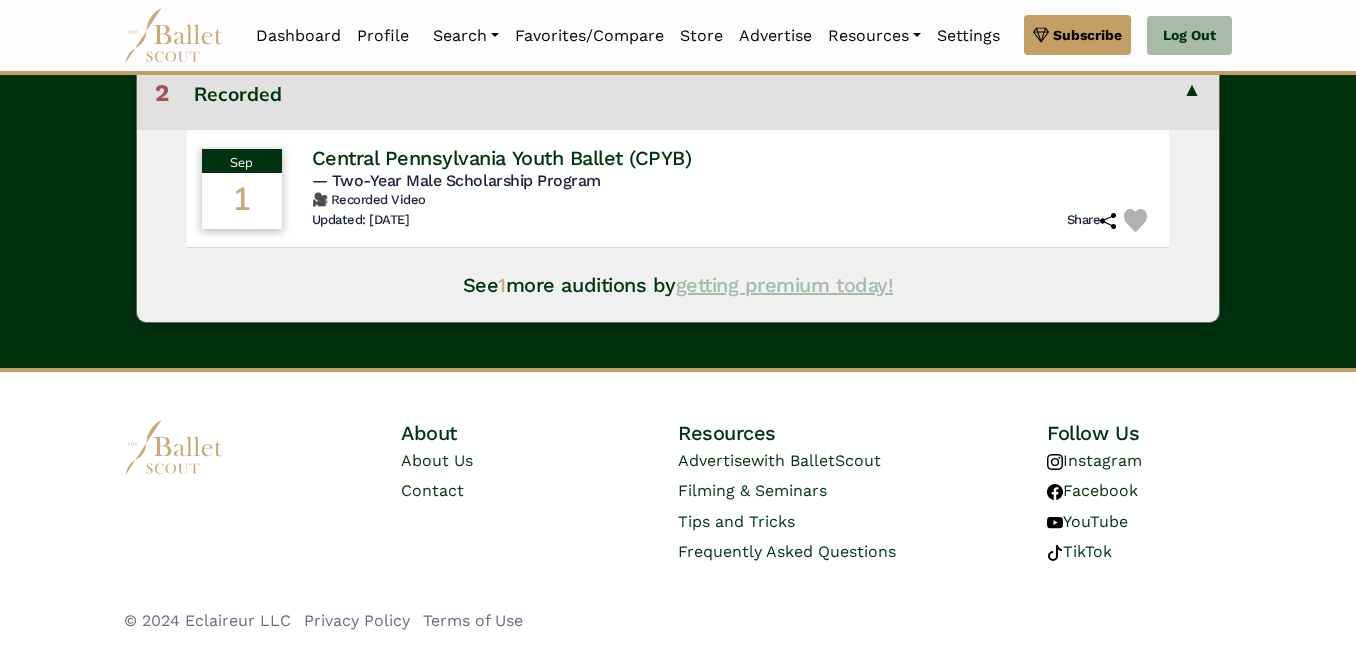 scroll, scrollTop: 0, scrollLeft: 0, axis: both 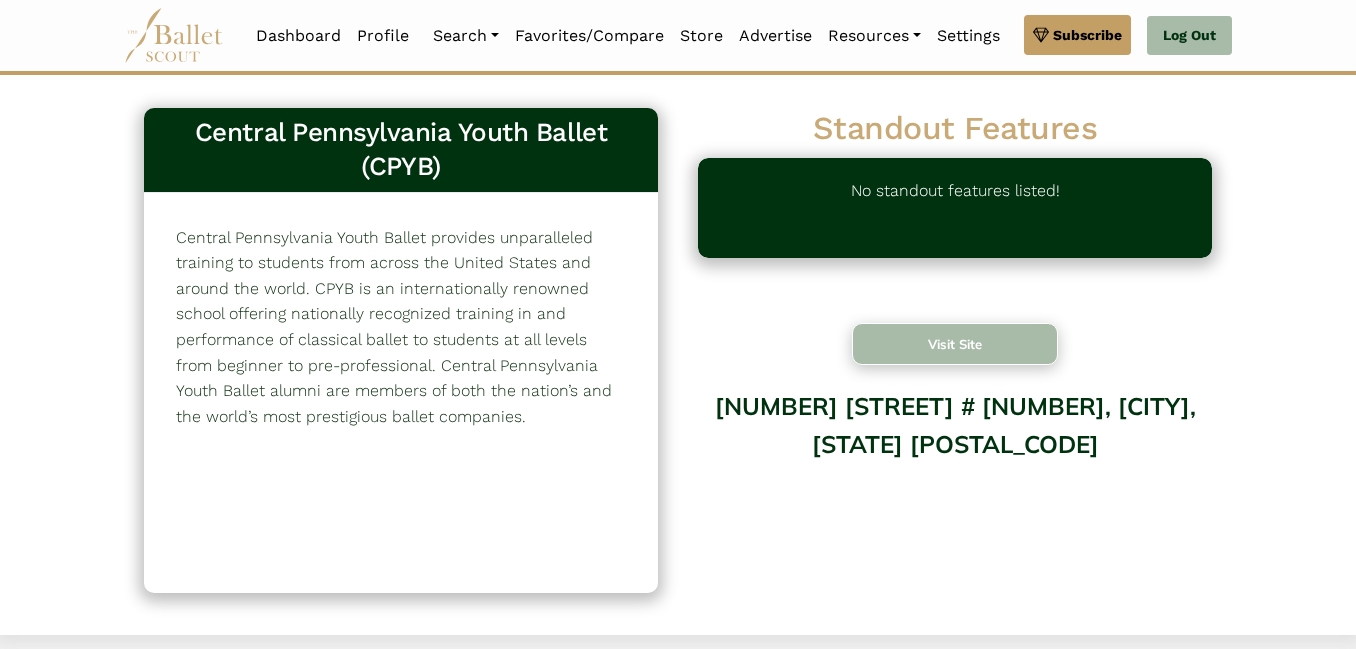 click on "Visit Site" at bounding box center [955, 344] 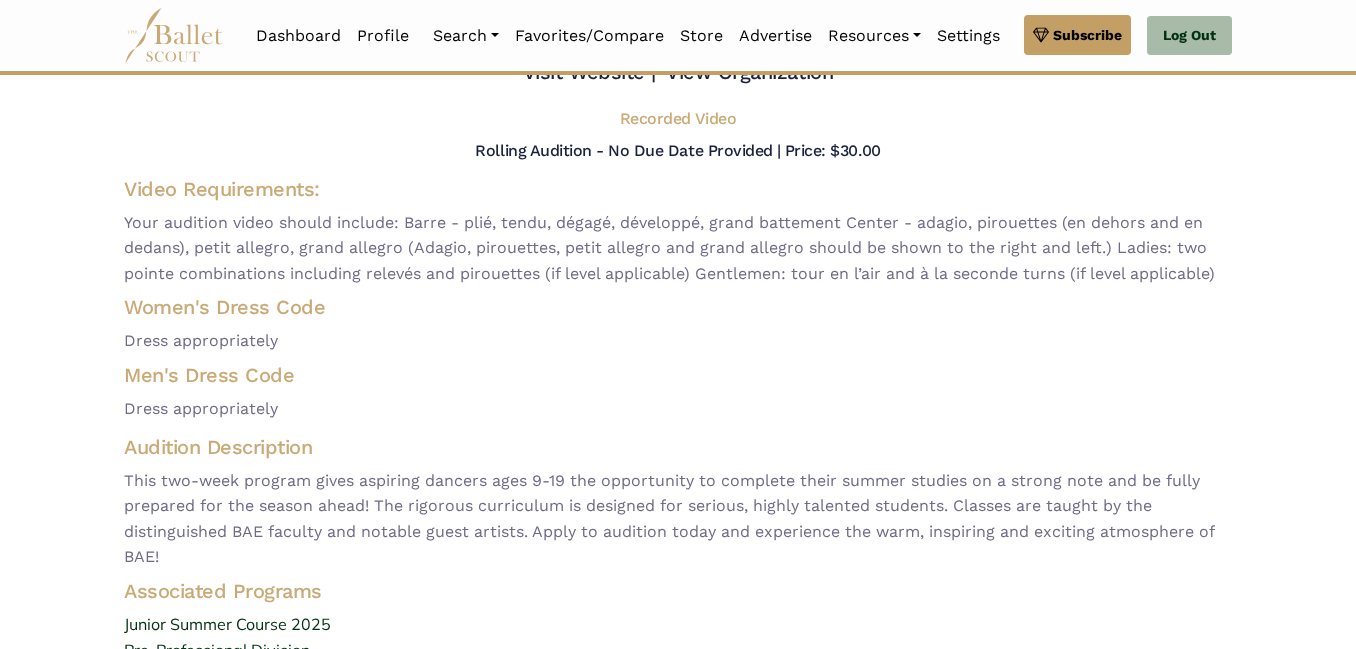 scroll, scrollTop: 38, scrollLeft: 0, axis: vertical 